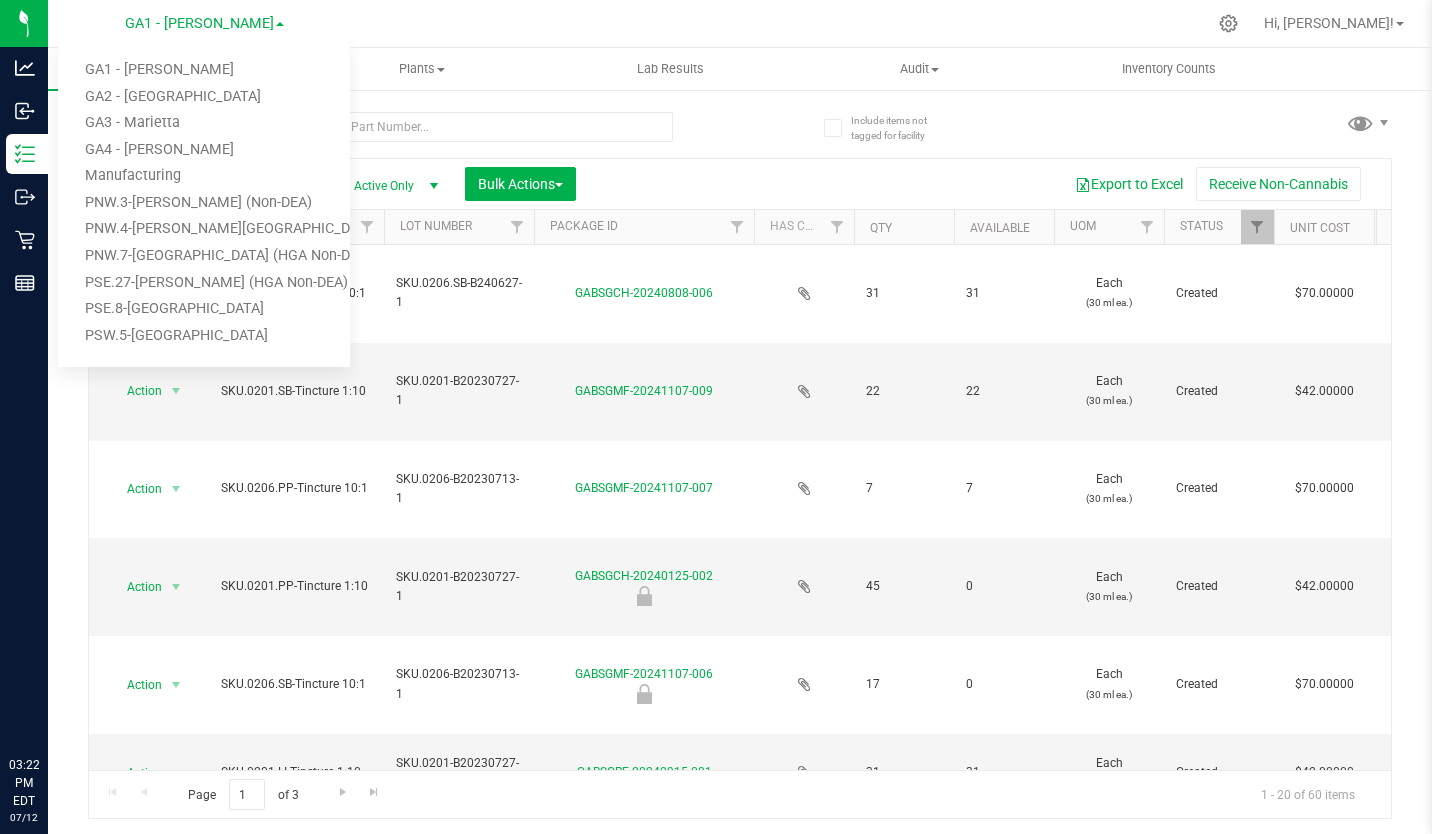 scroll, scrollTop: 0, scrollLeft: 0, axis: both 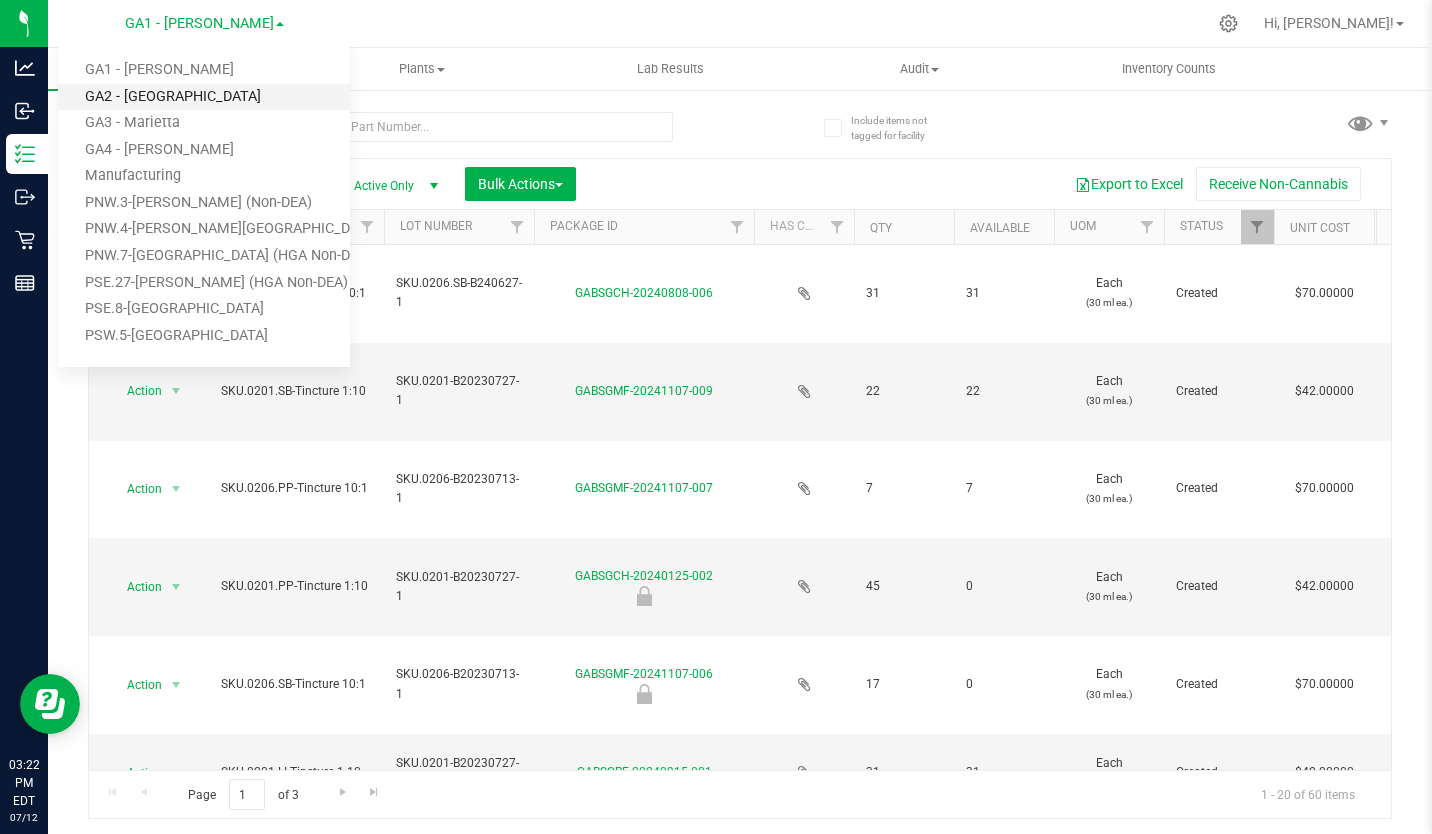 click on "GA2 - [GEOGRAPHIC_DATA]" at bounding box center (204, 97) 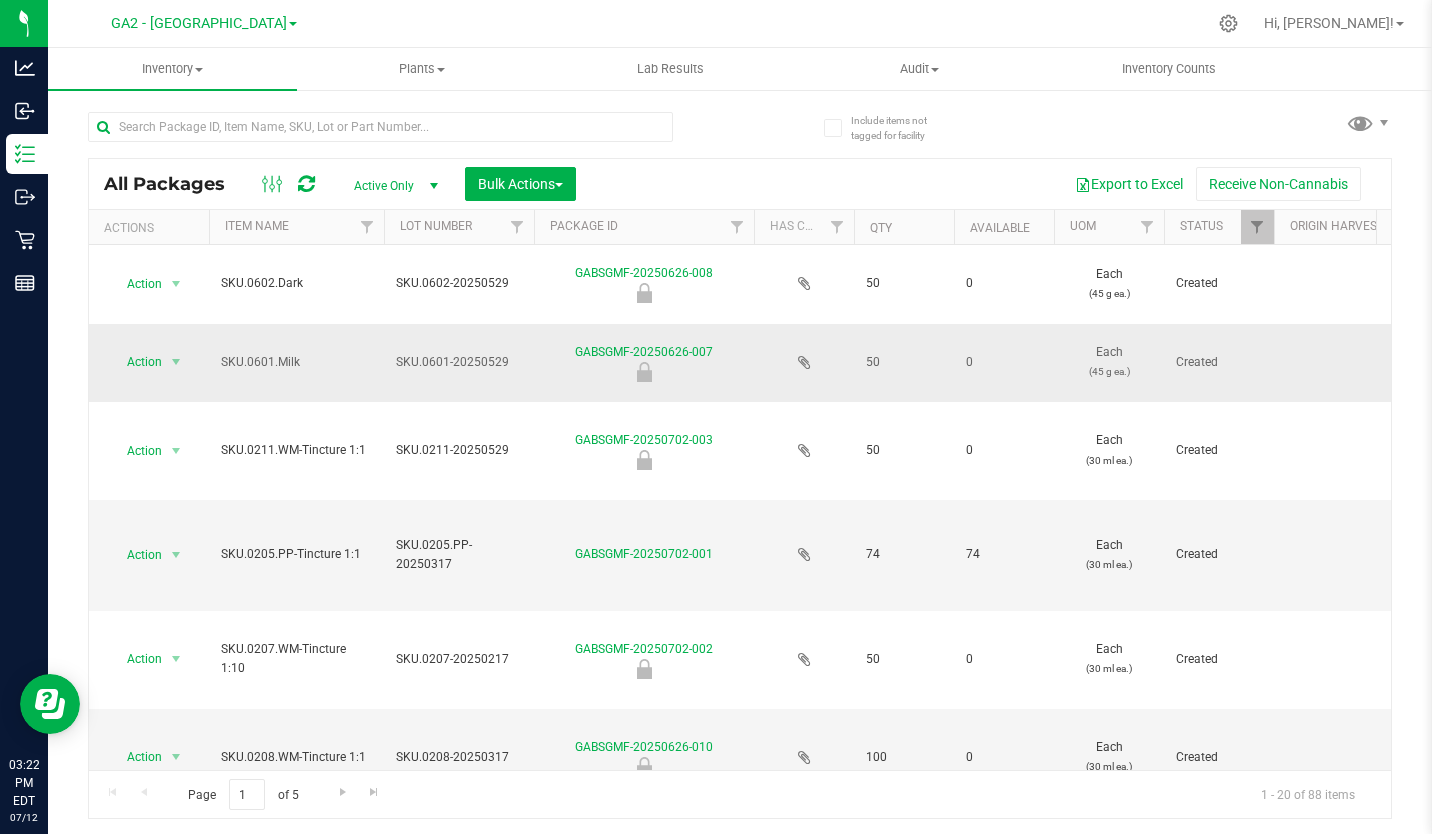 scroll, scrollTop: 0, scrollLeft: 456, axis: horizontal 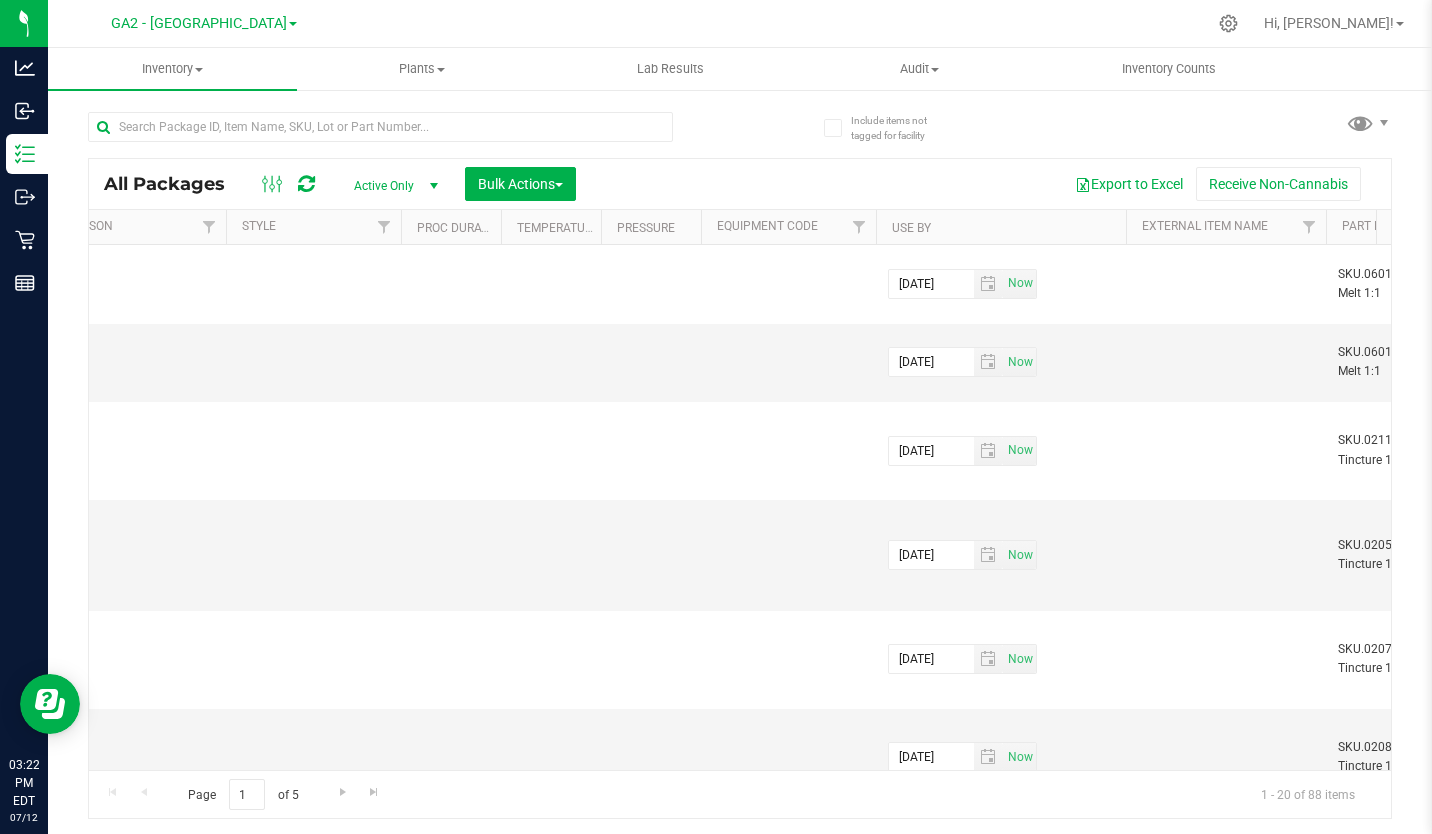 click on "Use By" at bounding box center [1001, 227] 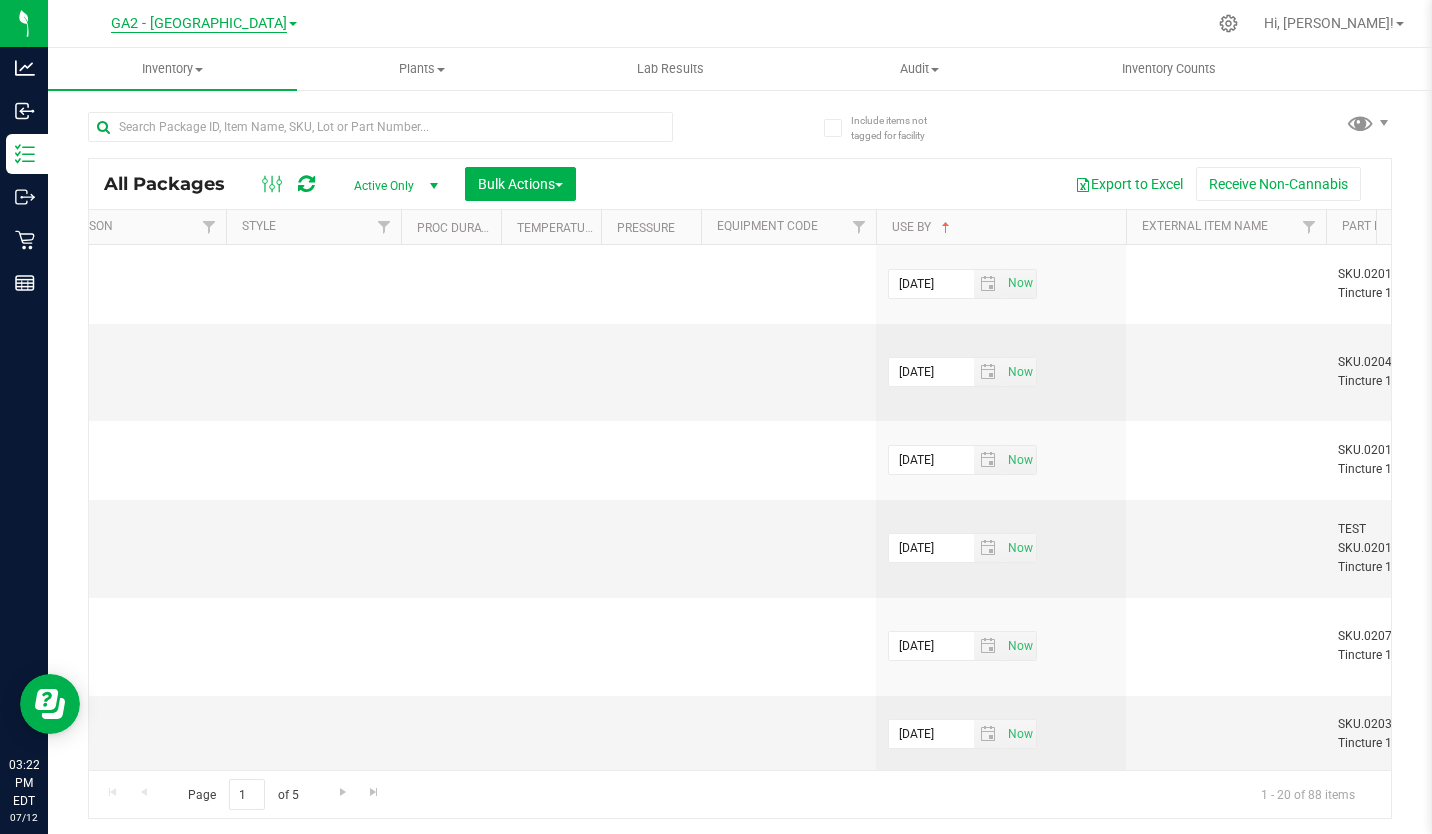 click on "GA2 - [GEOGRAPHIC_DATA]" at bounding box center [199, 24] 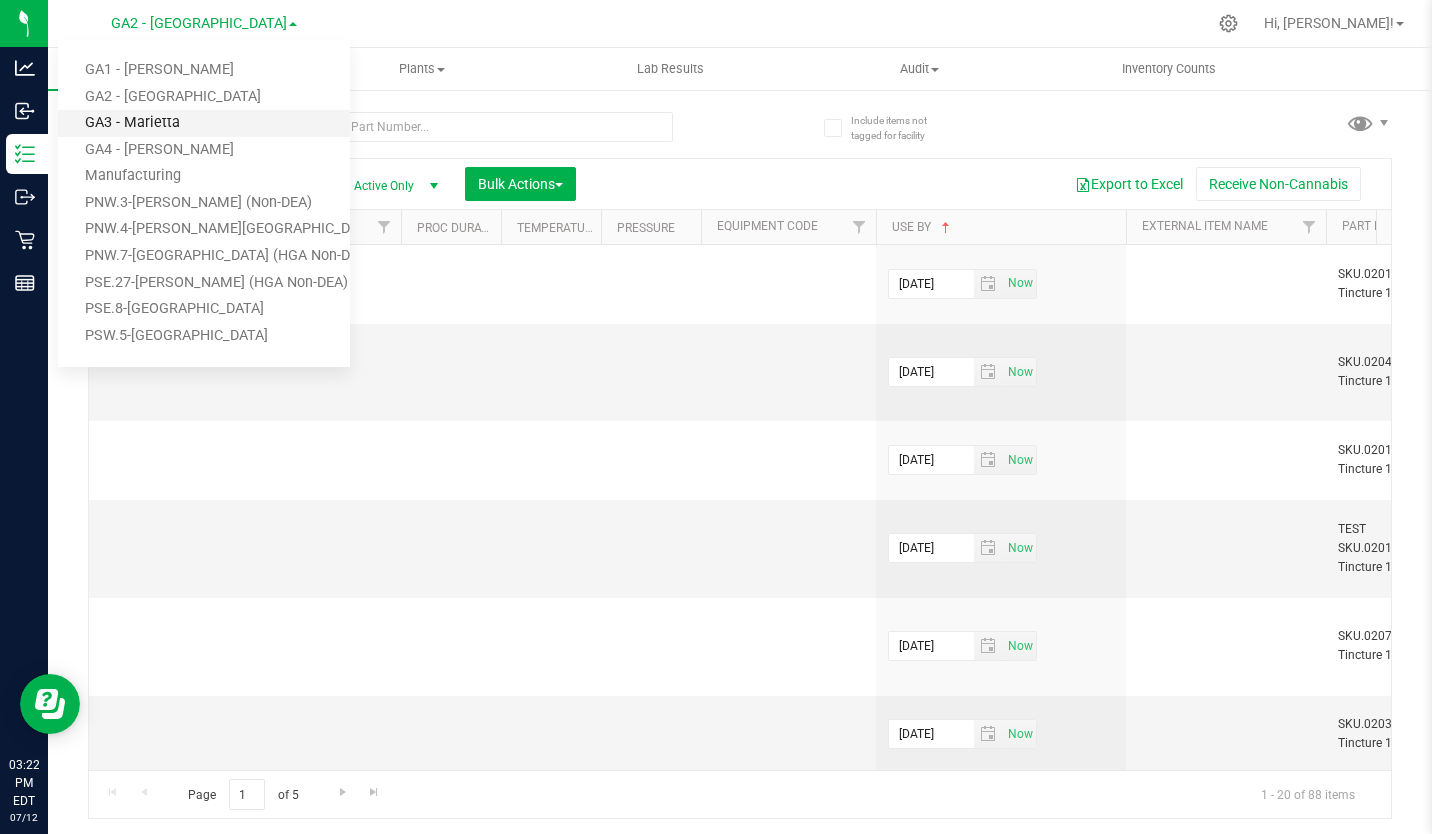 click on "GA3 - Marietta" at bounding box center [204, 123] 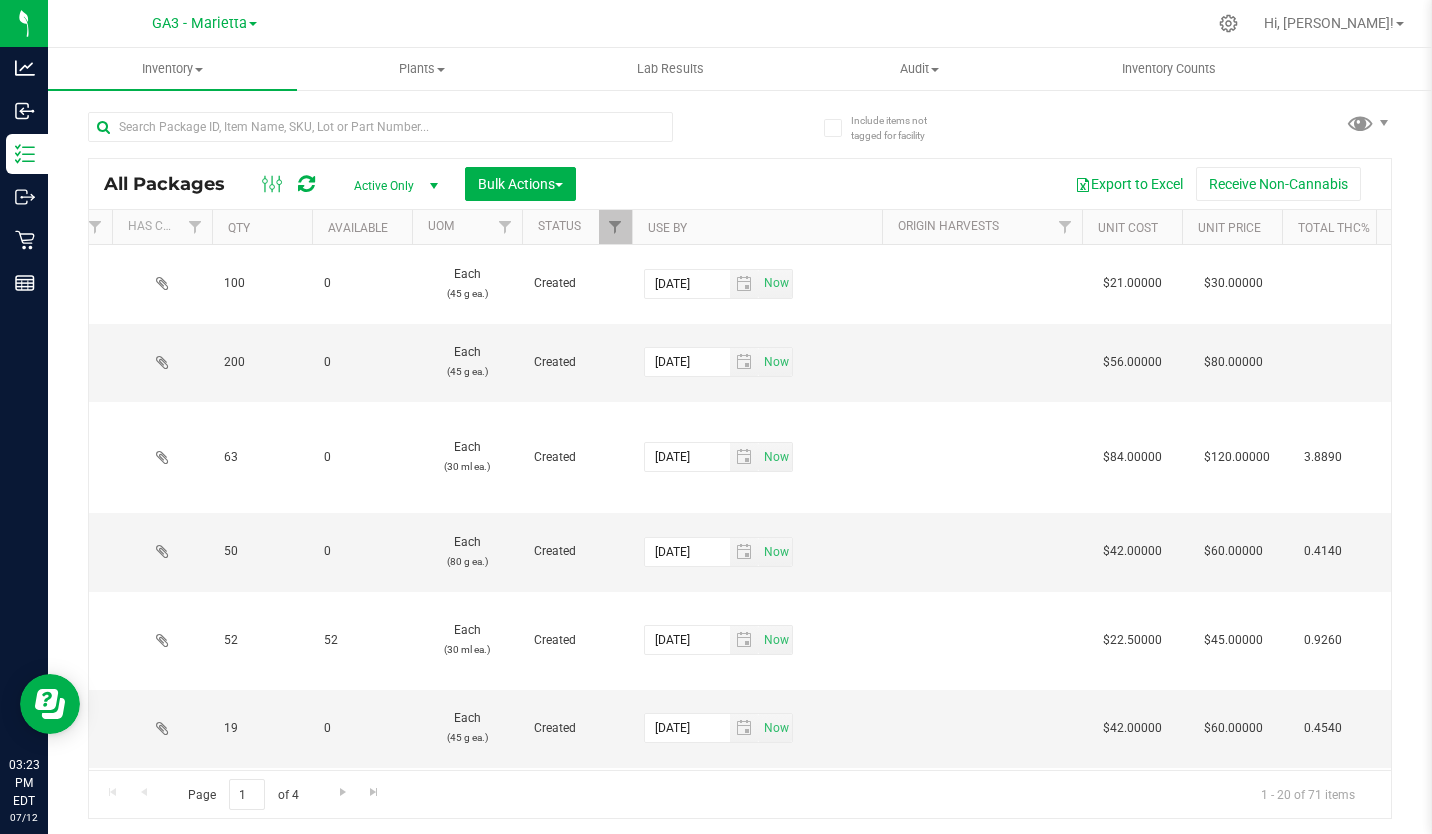 click on "Use By" at bounding box center [757, 227] 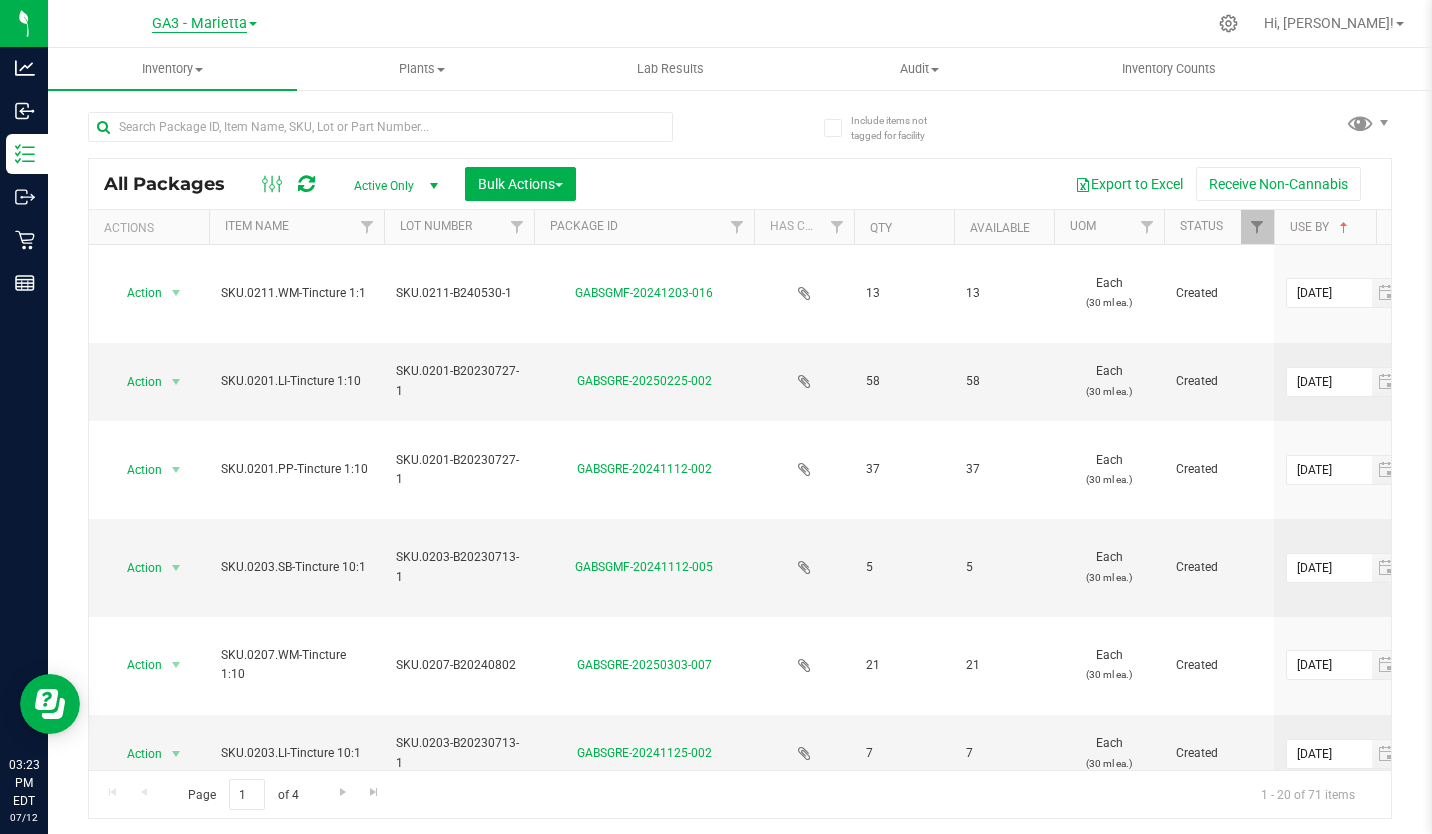 click on "GA3 - Marietta" at bounding box center (199, 24) 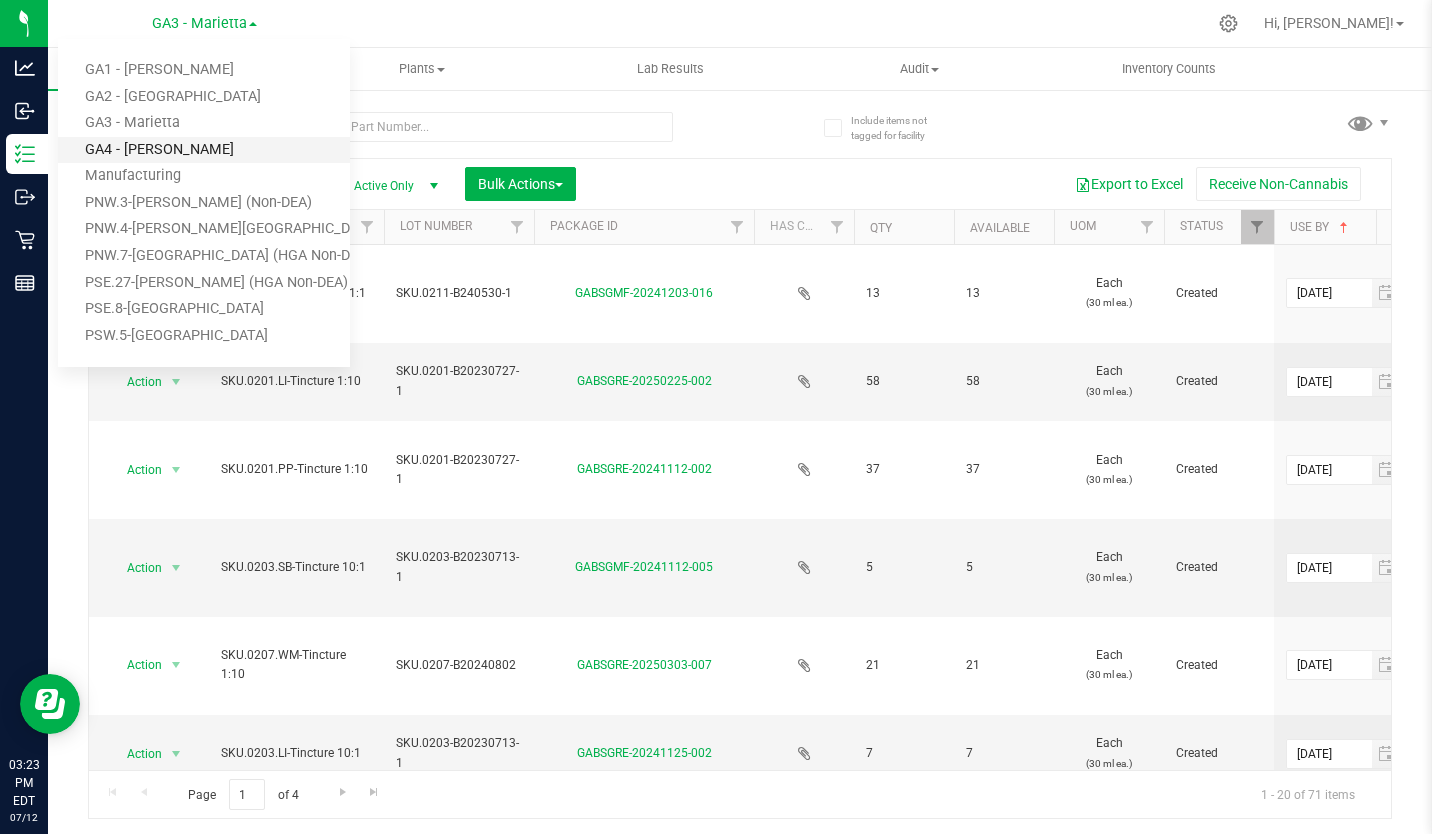 click on "GA4 - [PERSON_NAME]" at bounding box center [204, 150] 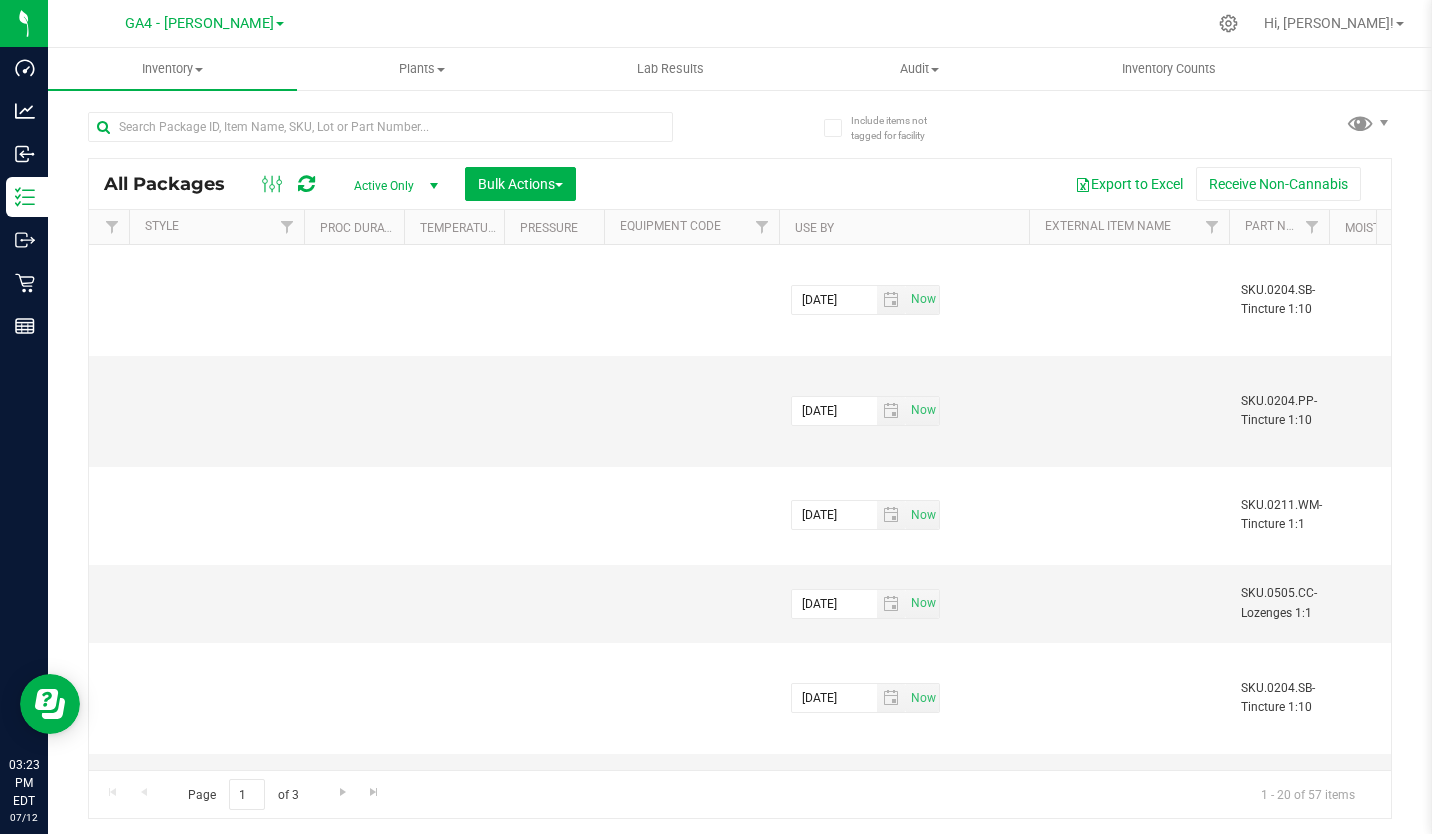 click on "Use By" at bounding box center [904, 227] 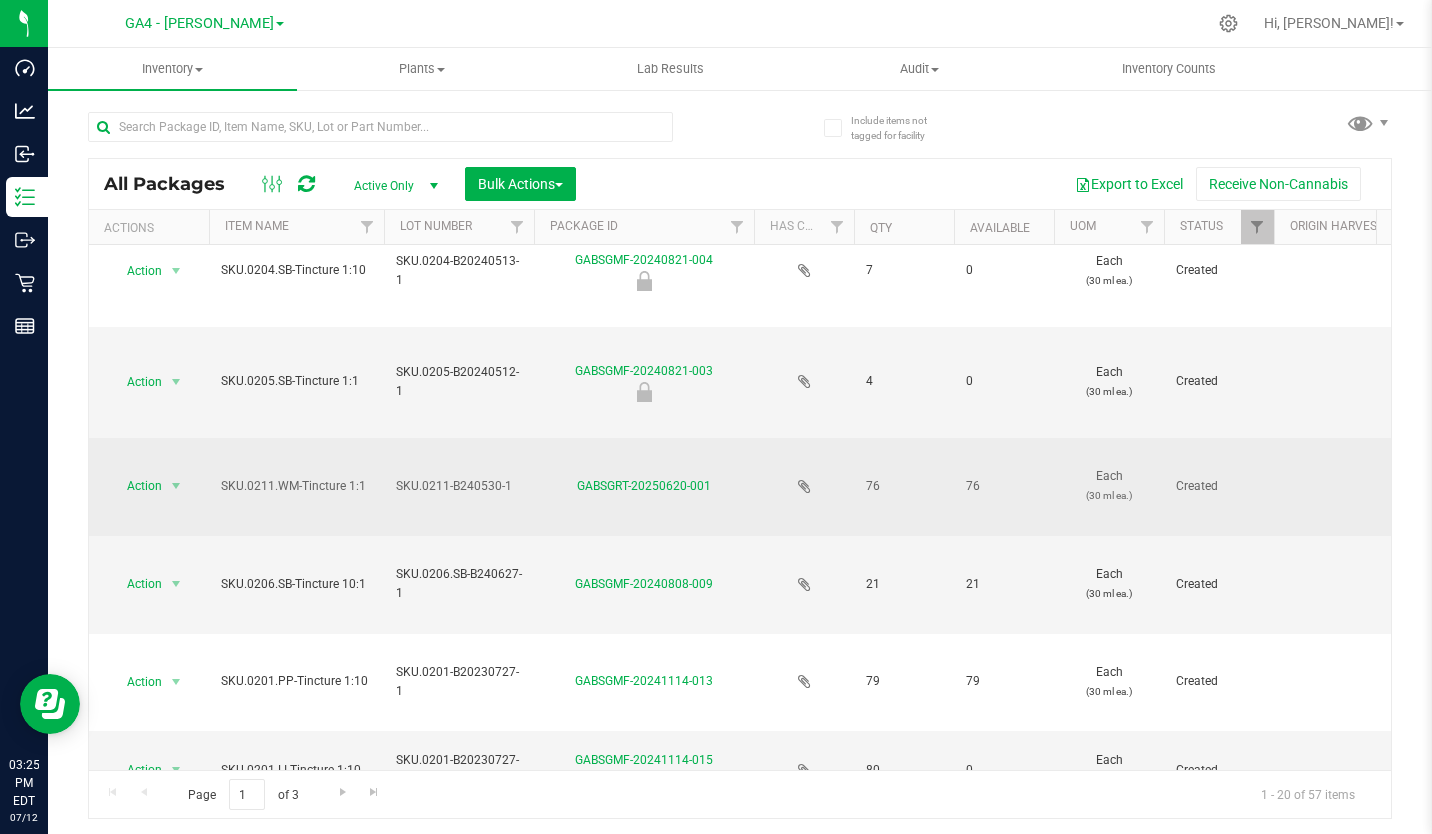 scroll, scrollTop: 0, scrollLeft: 0, axis: both 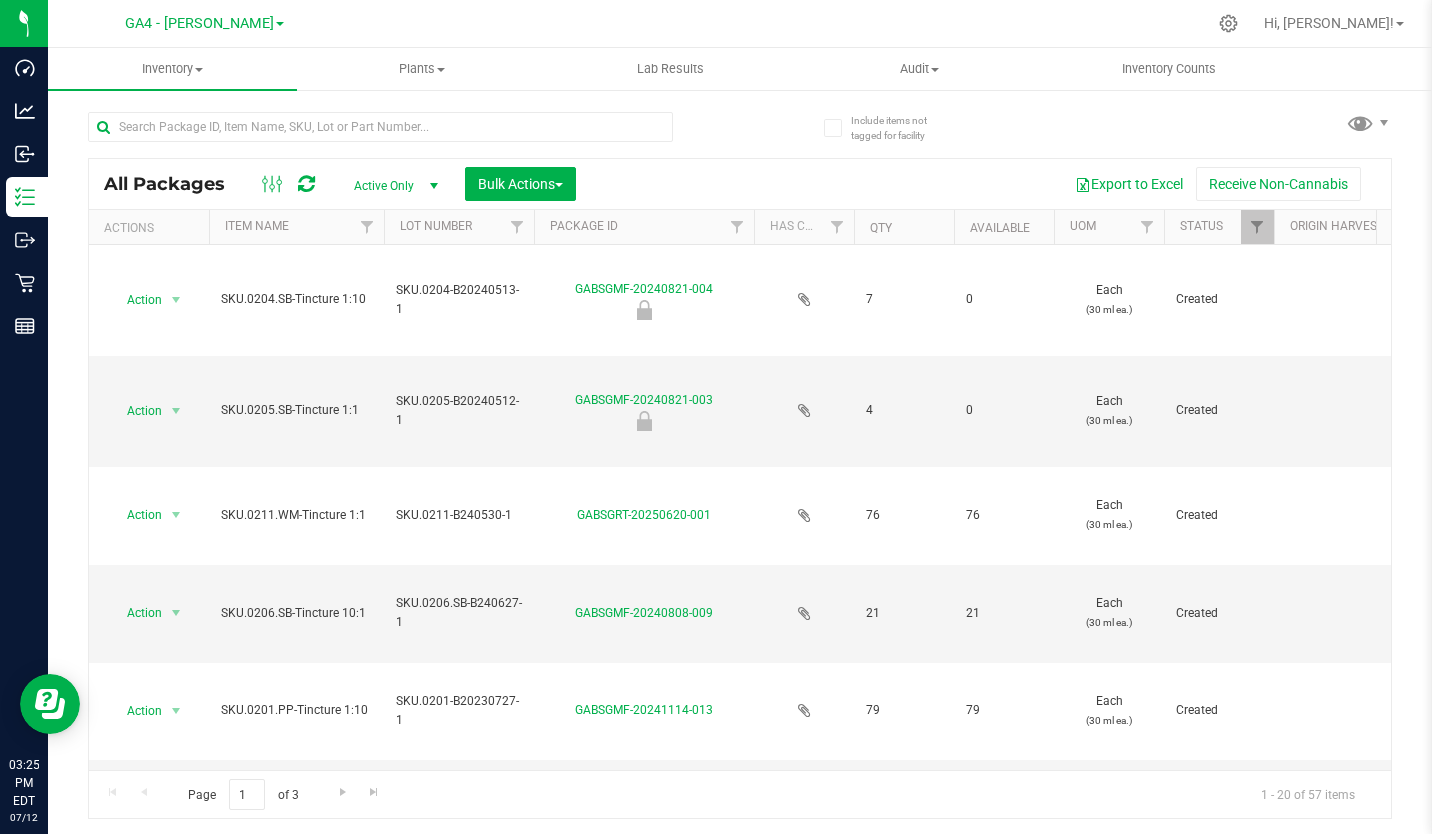 click at bounding box center (280, 24) 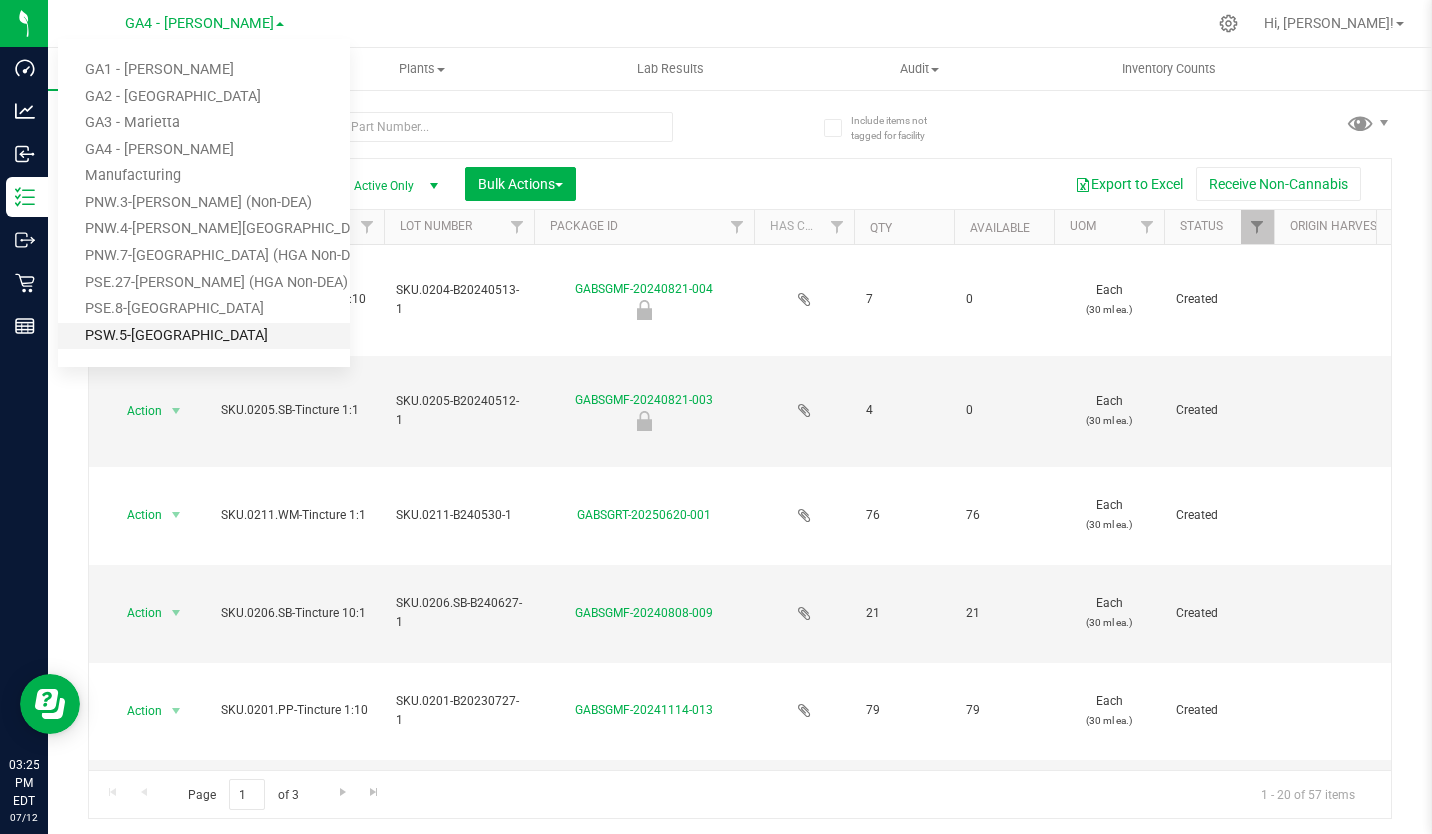 click on "PSW.5-[GEOGRAPHIC_DATA]" at bounding box center [204, 336] 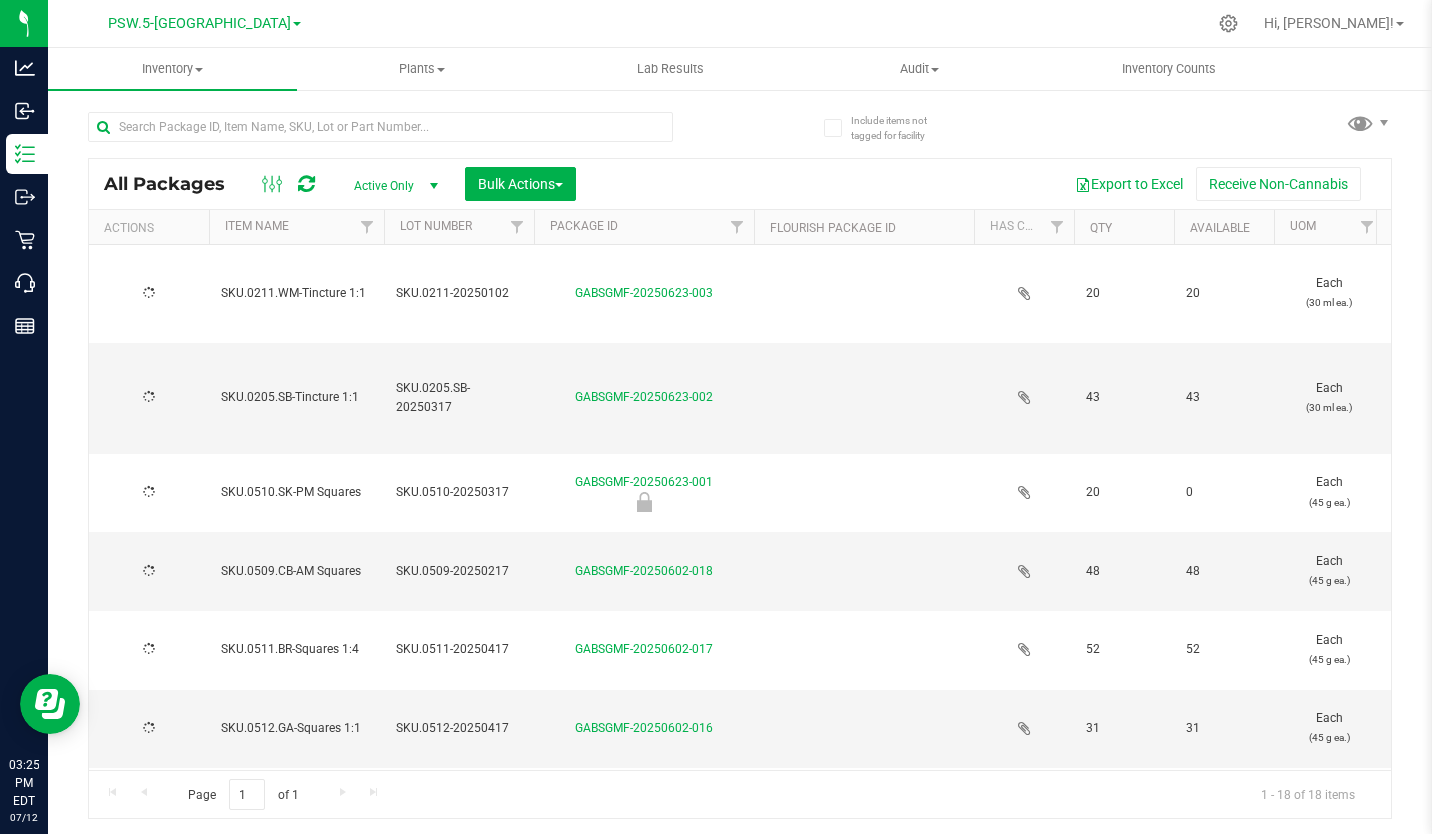 type on "[DATE]" 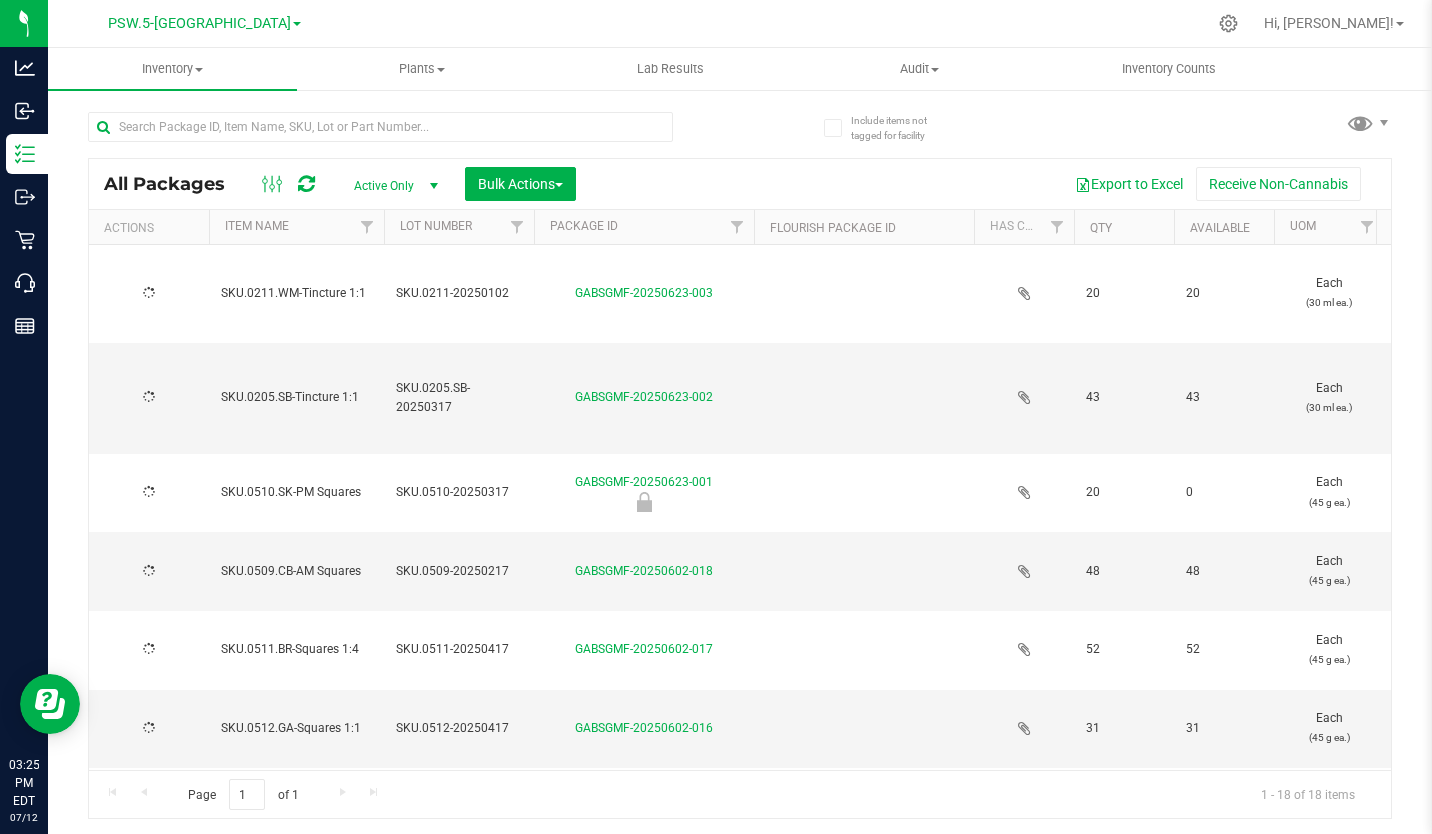 type on "[DATE]" 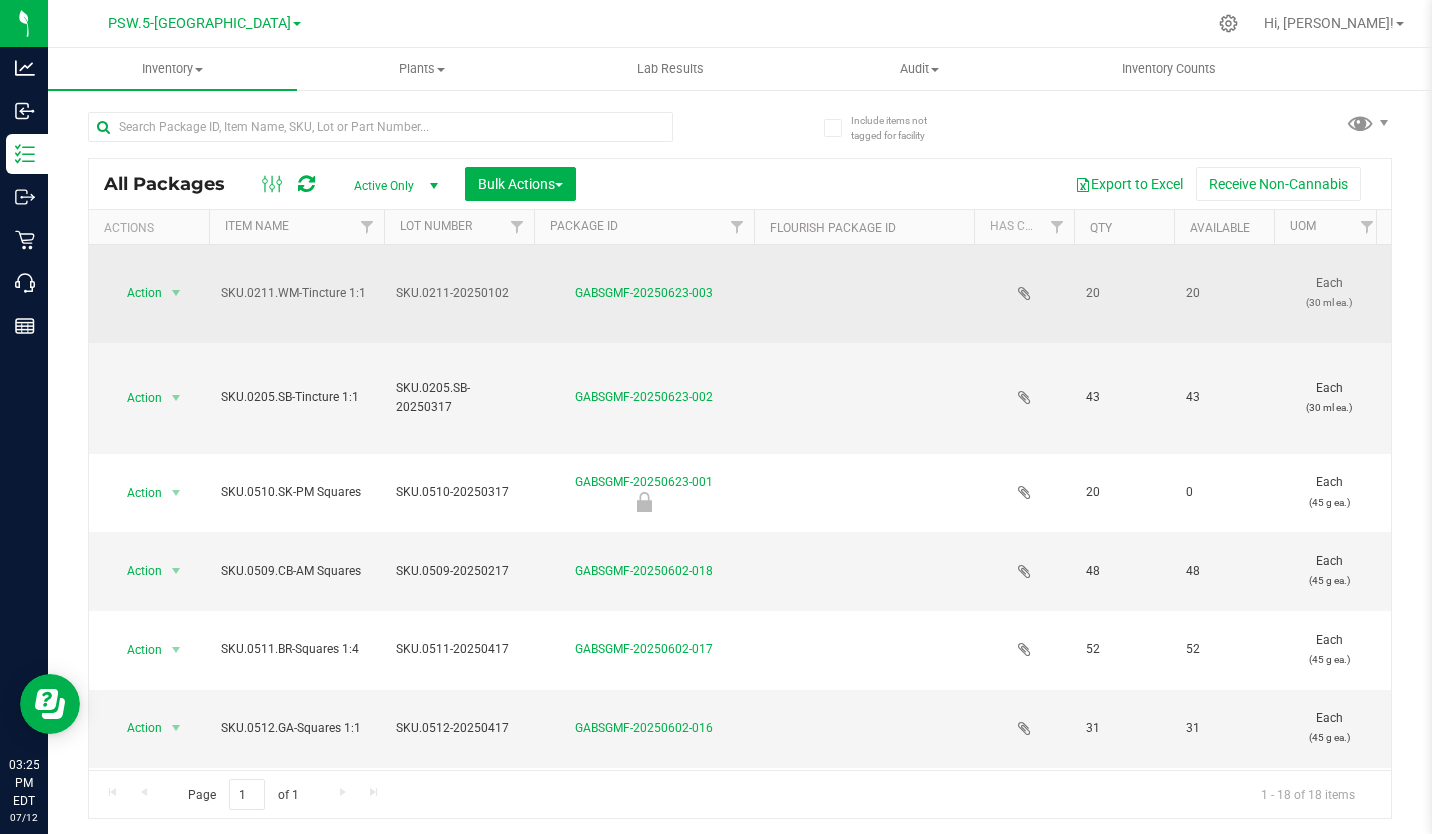 scroll, scrollTop: 0, scrollLeft: 426, axis: horizontal 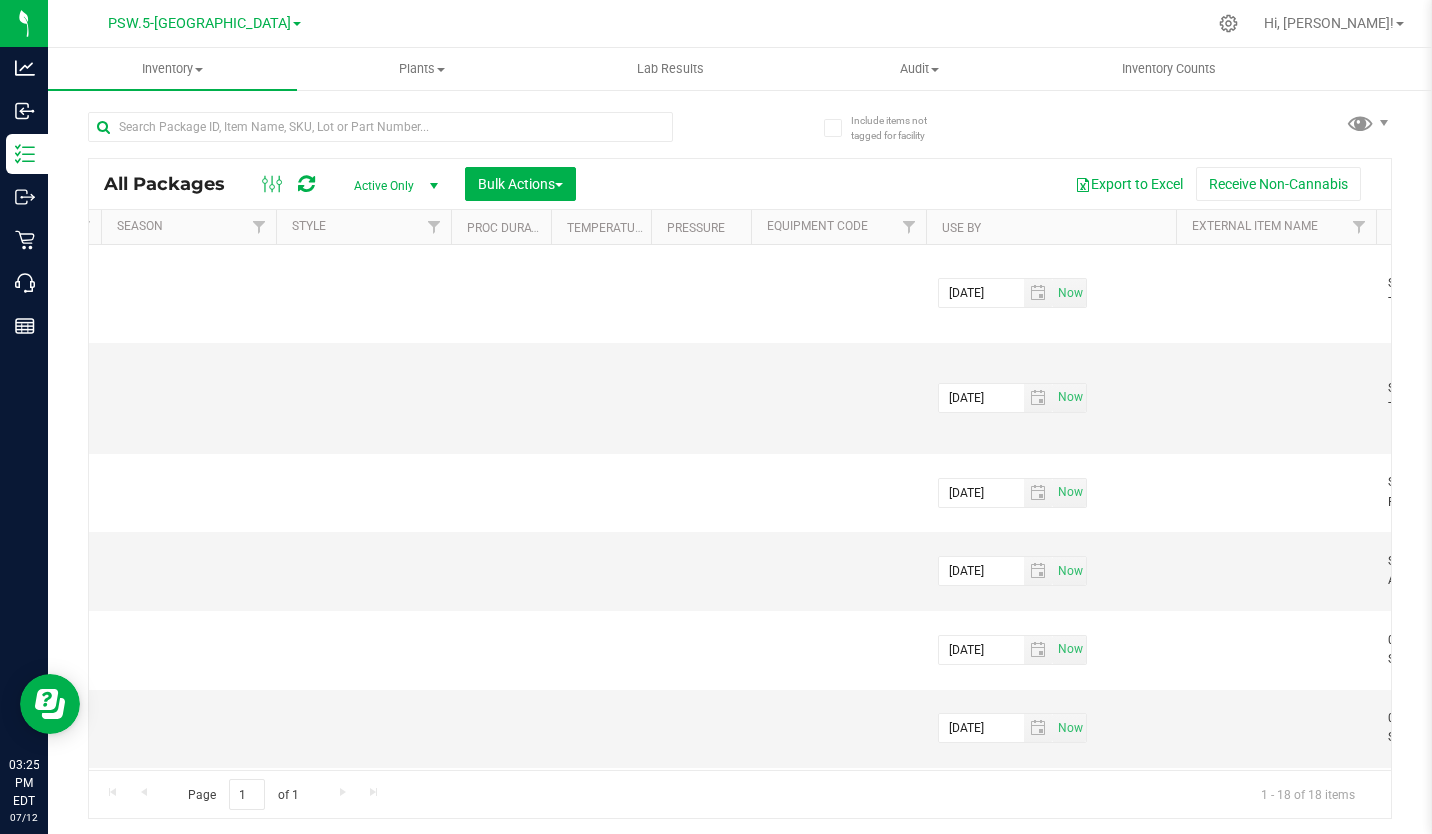 click on "Use By" at bounding box center (1051, 227) 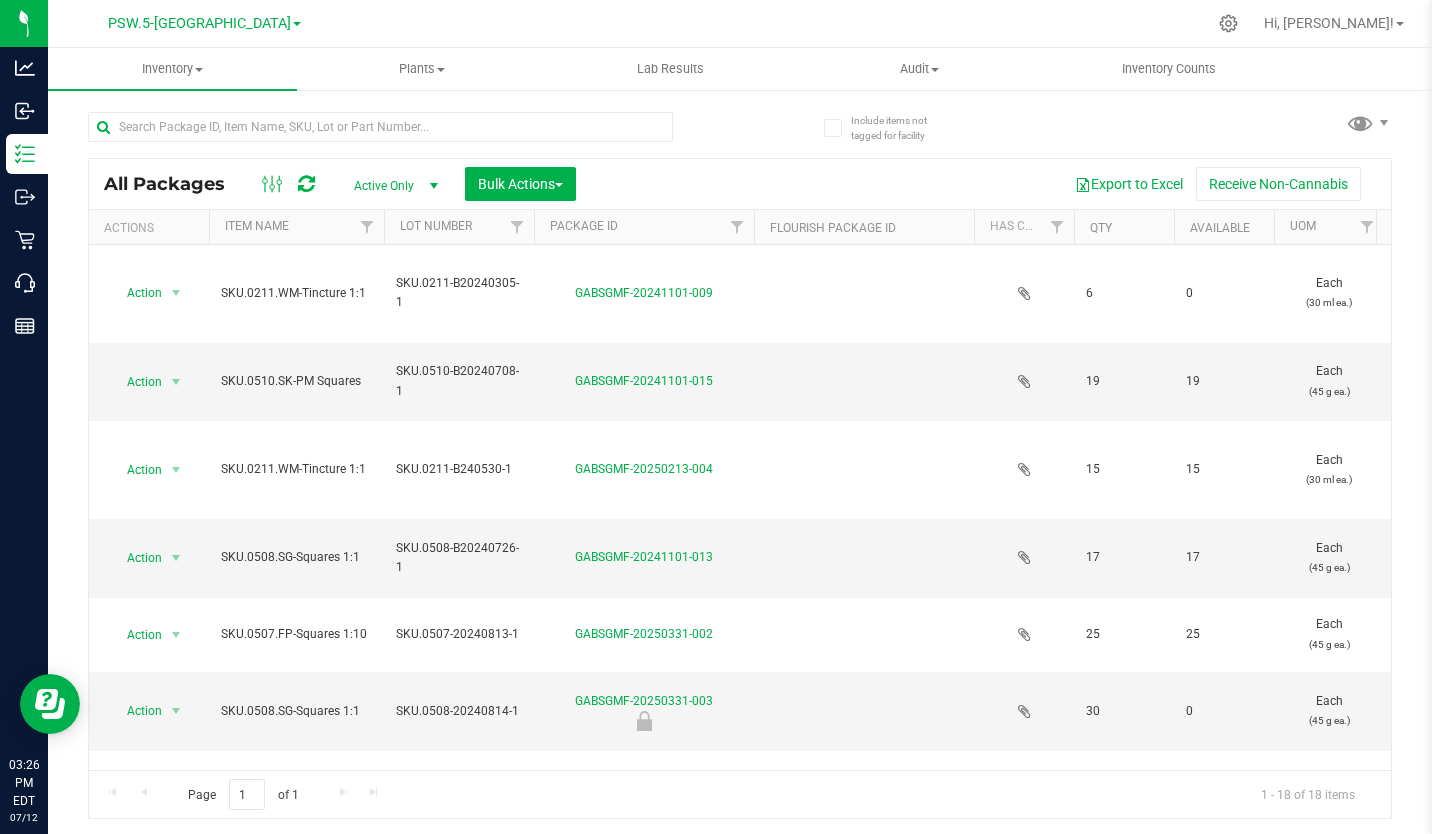 click on "Export to Excel
Receive Non-Cannabis" at bounding box center [983, 184] 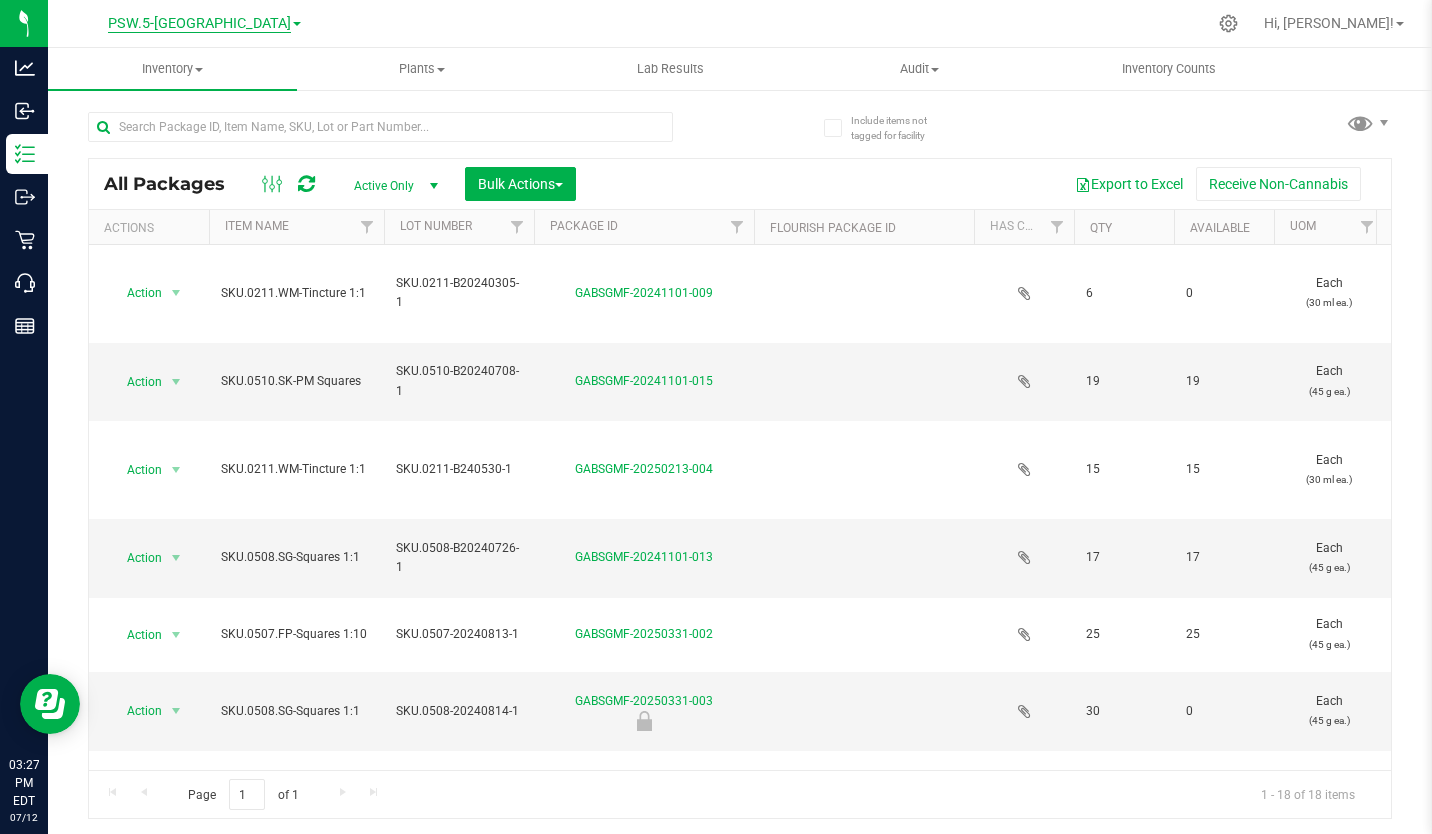 click on "PSW.5-[GEOGRAPHIC_DATA]" at bounding box center (199, 24) 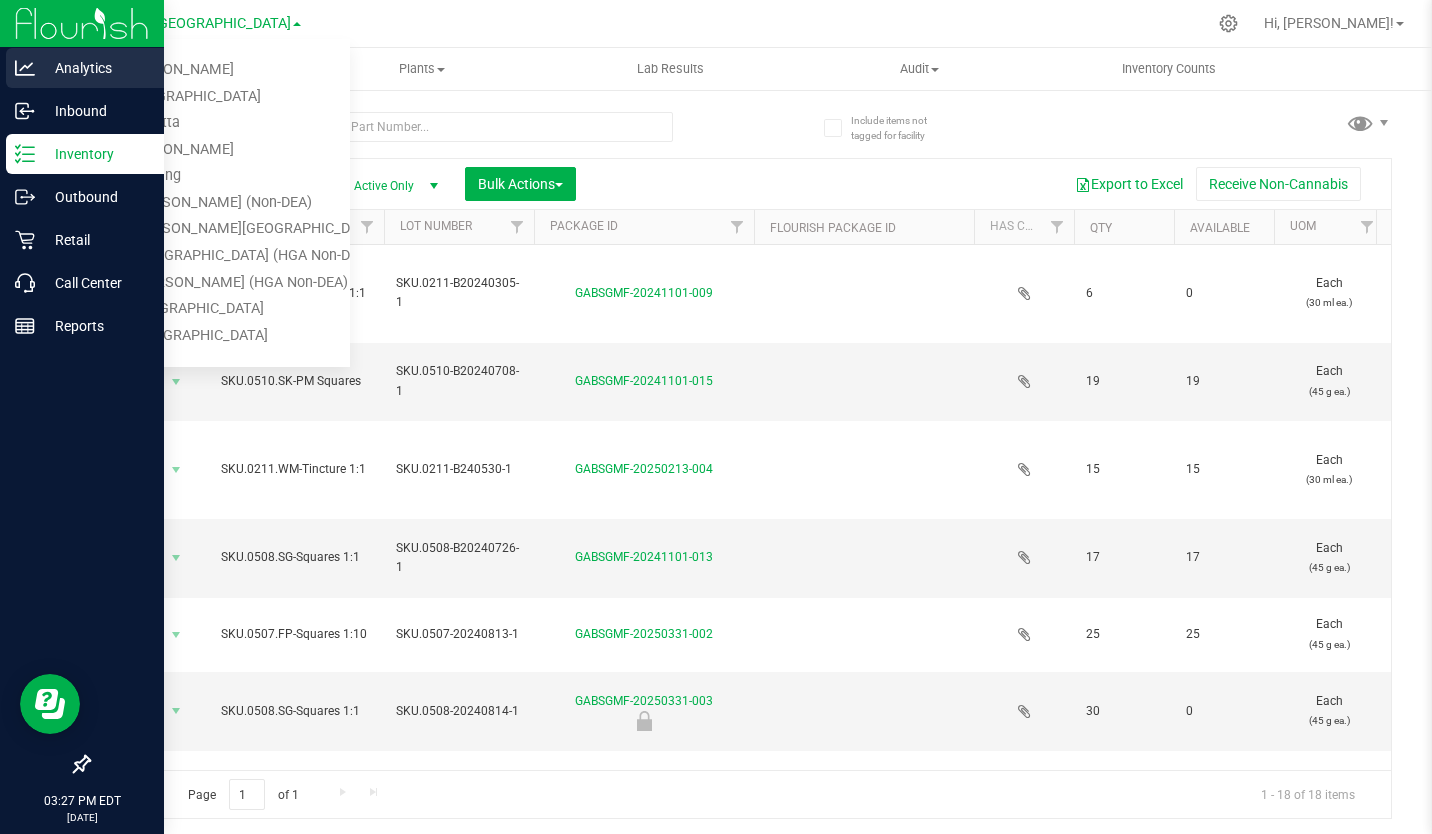 click on "Analytics" at bounding box center [95, 68] 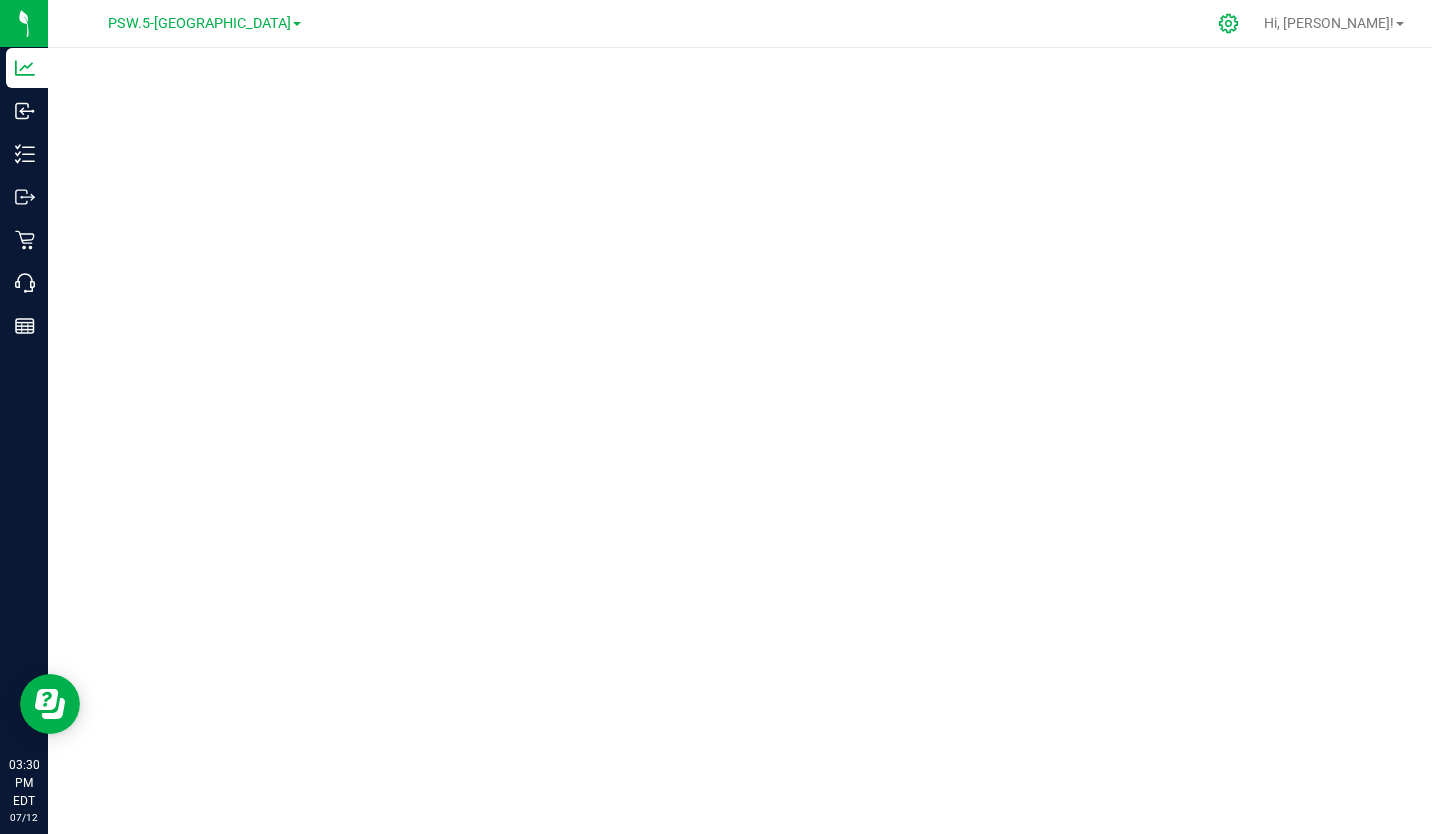 click 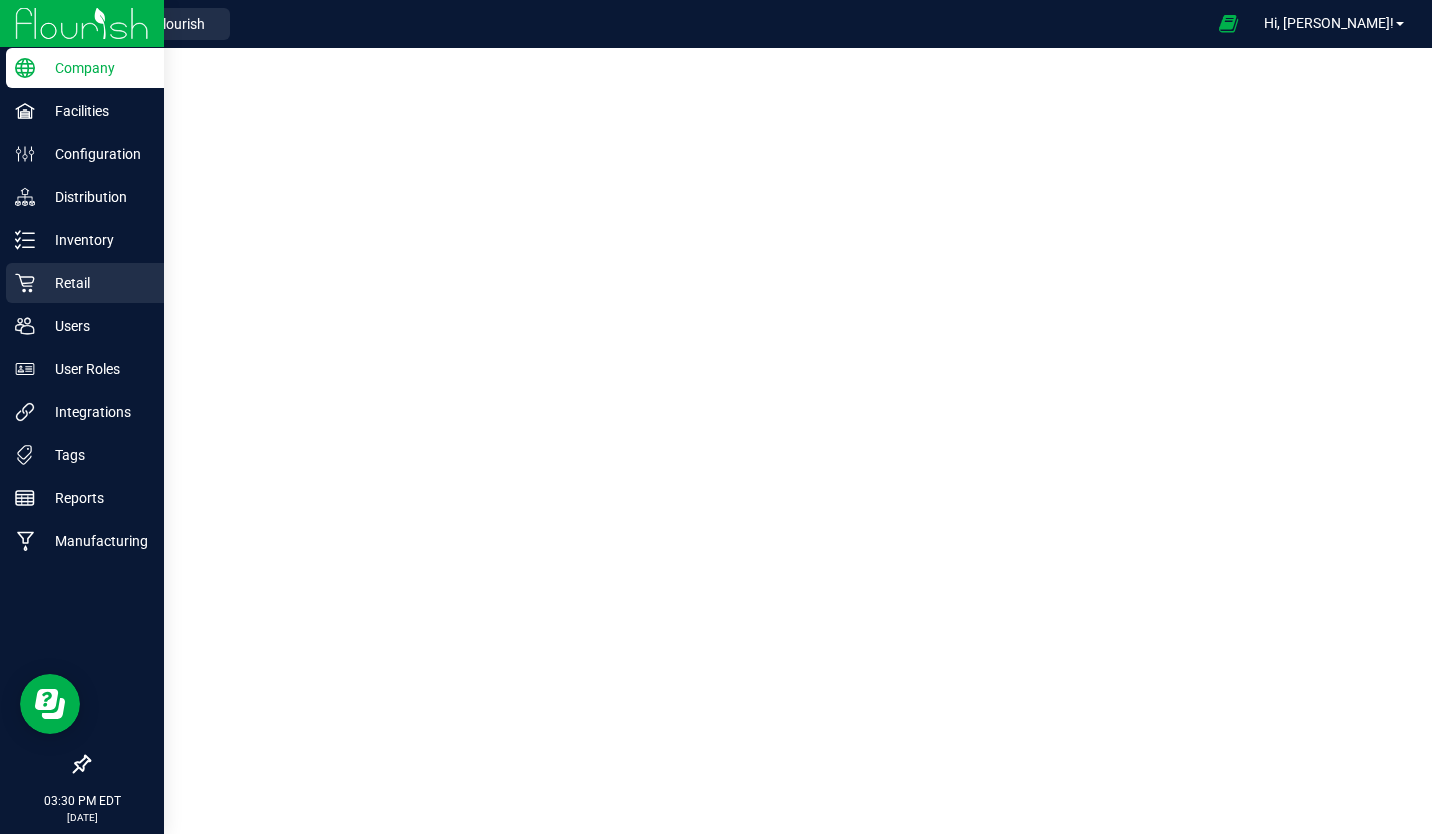 click on "Retail" at bounding box center (95, 283) 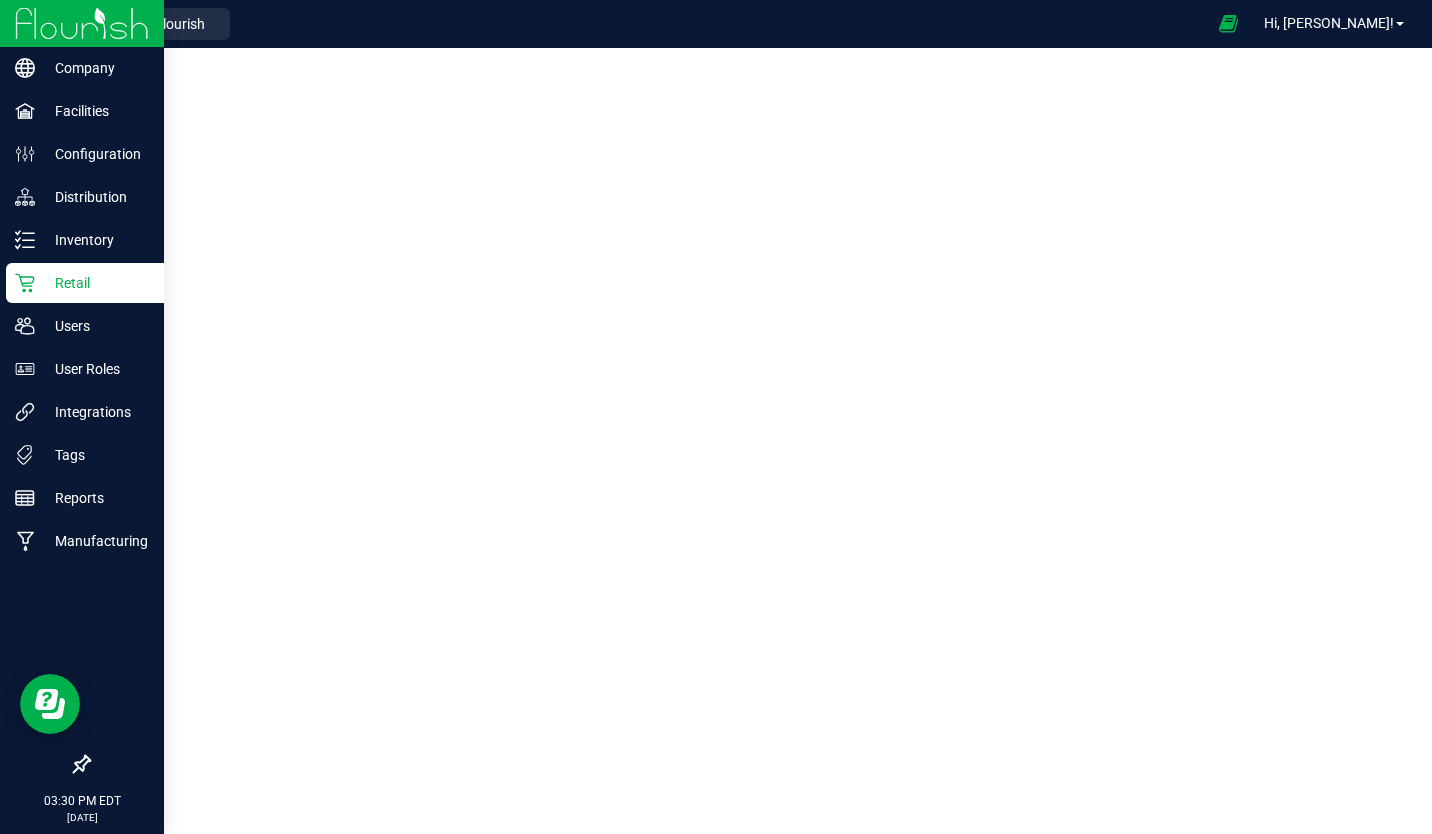click on "Retail" at bounding box center [95, 283] 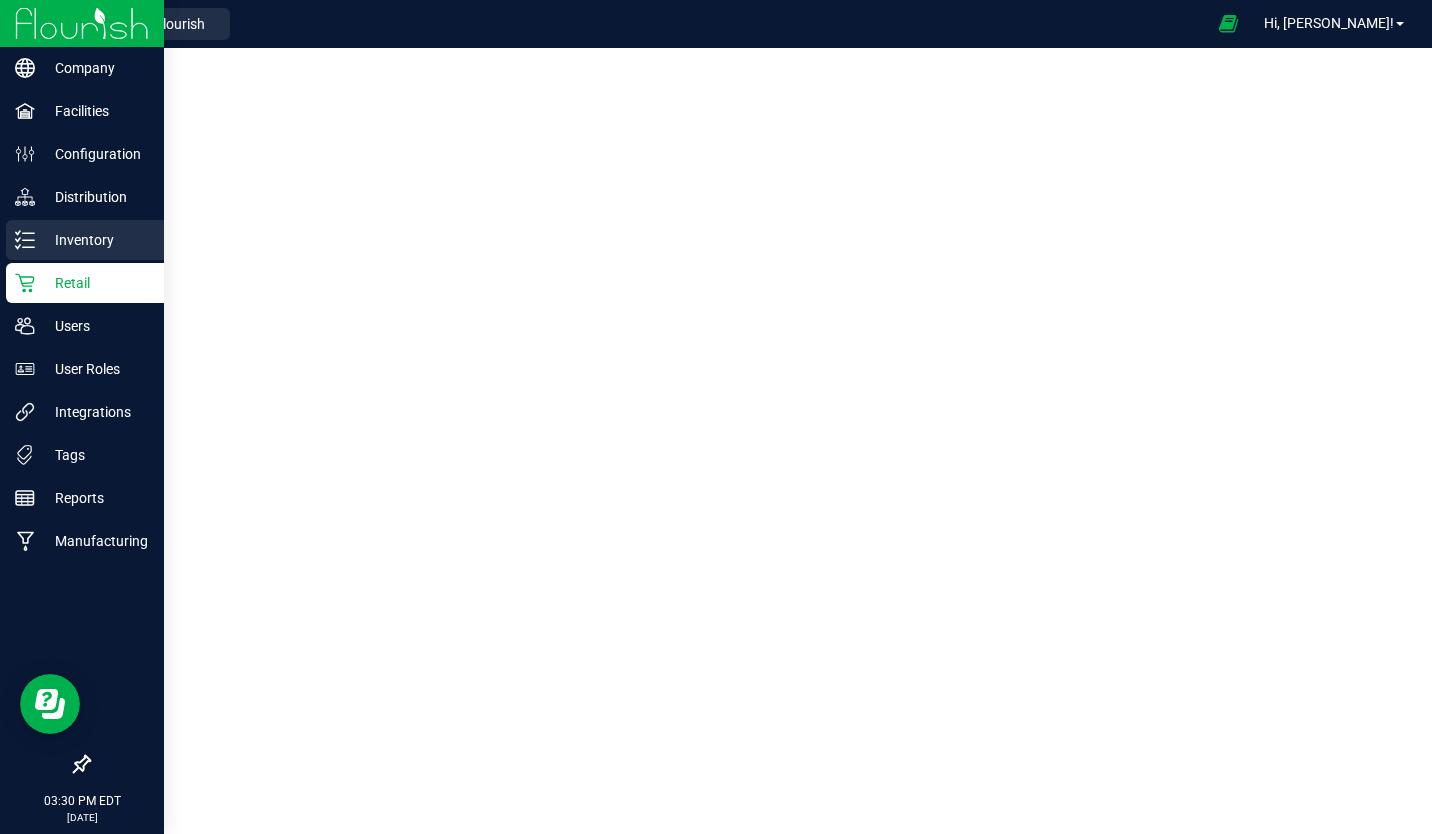 click on "Inventory" at bounding box center [95, 240] 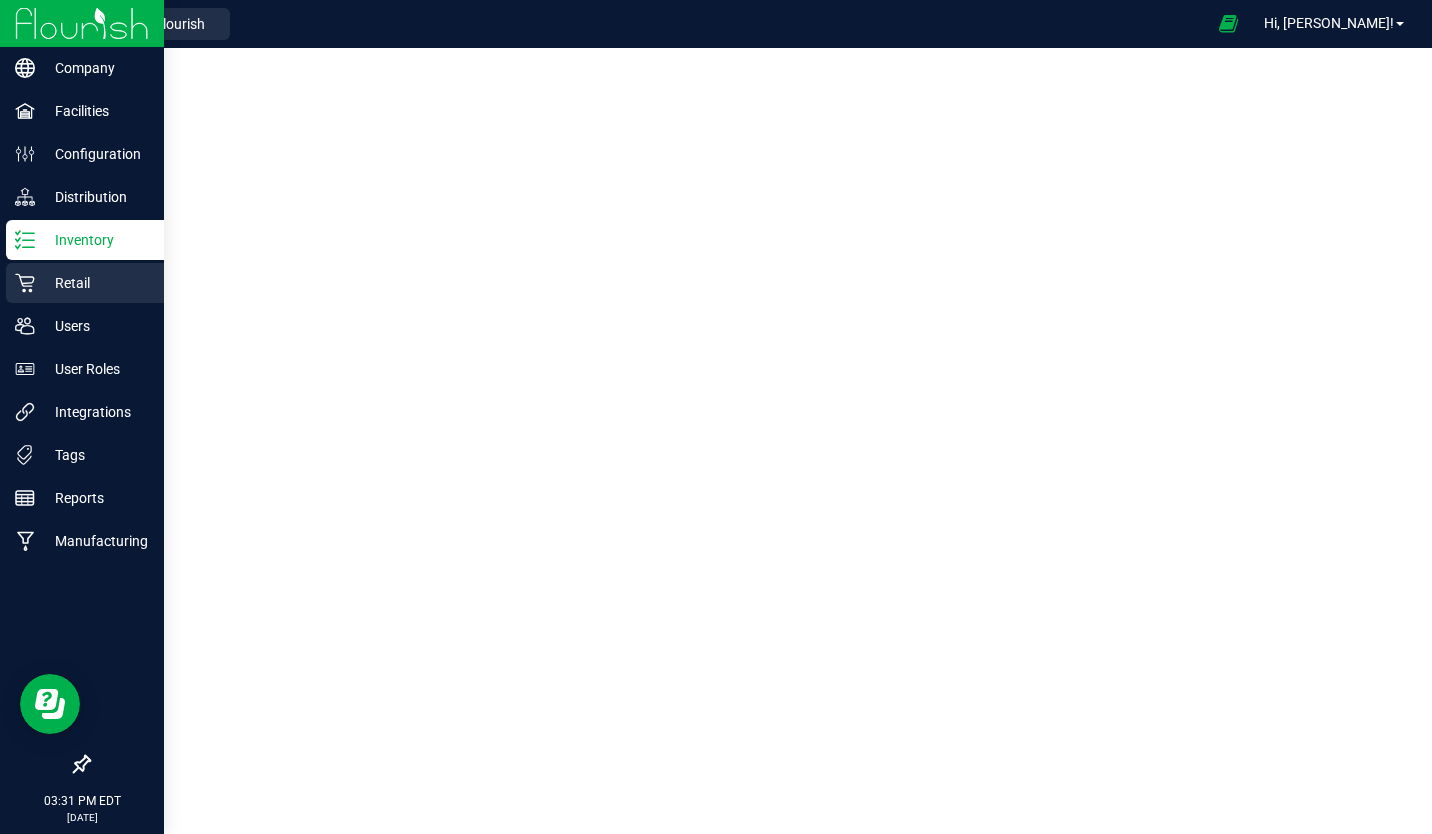 click on "Retail" at bounding box center [95, 283] 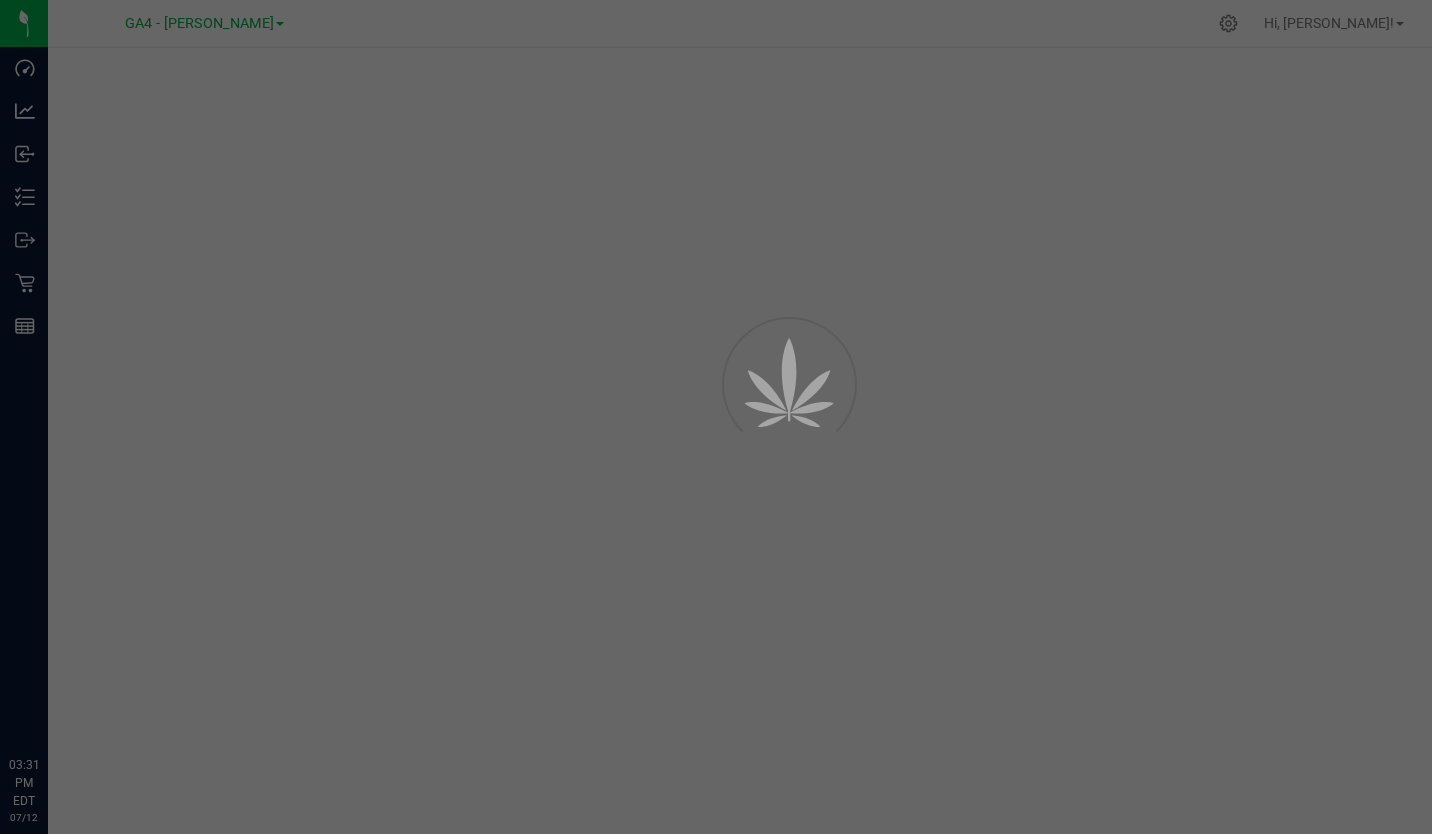 scroll, scrollTop: 0, scrollLeft: 0, axis: both 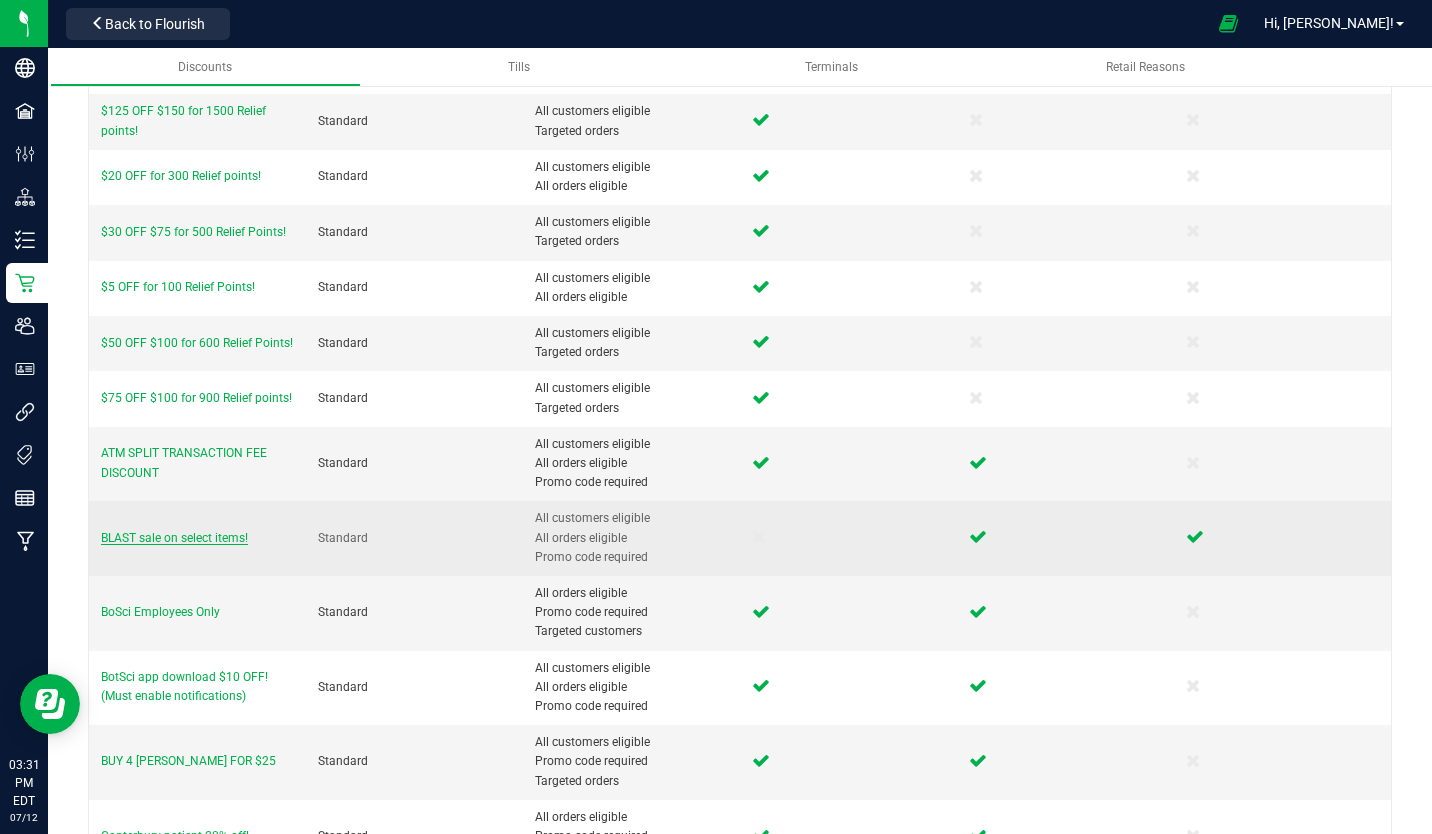 click on "BLAST sale on select items!" at bounding box center [174, 538] 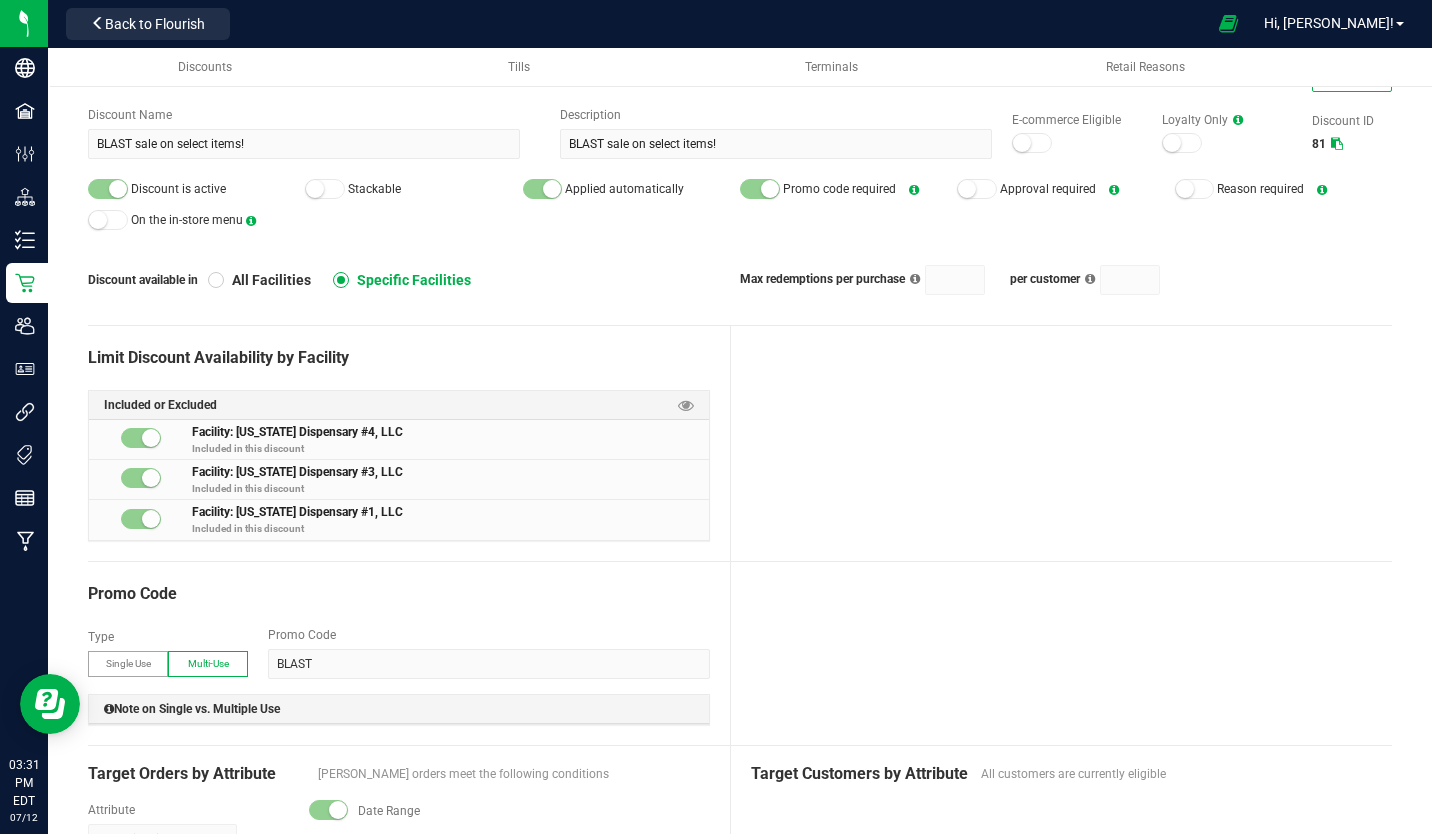 scroll, scrollTop: 0, scrollLeft: 0, axis: both 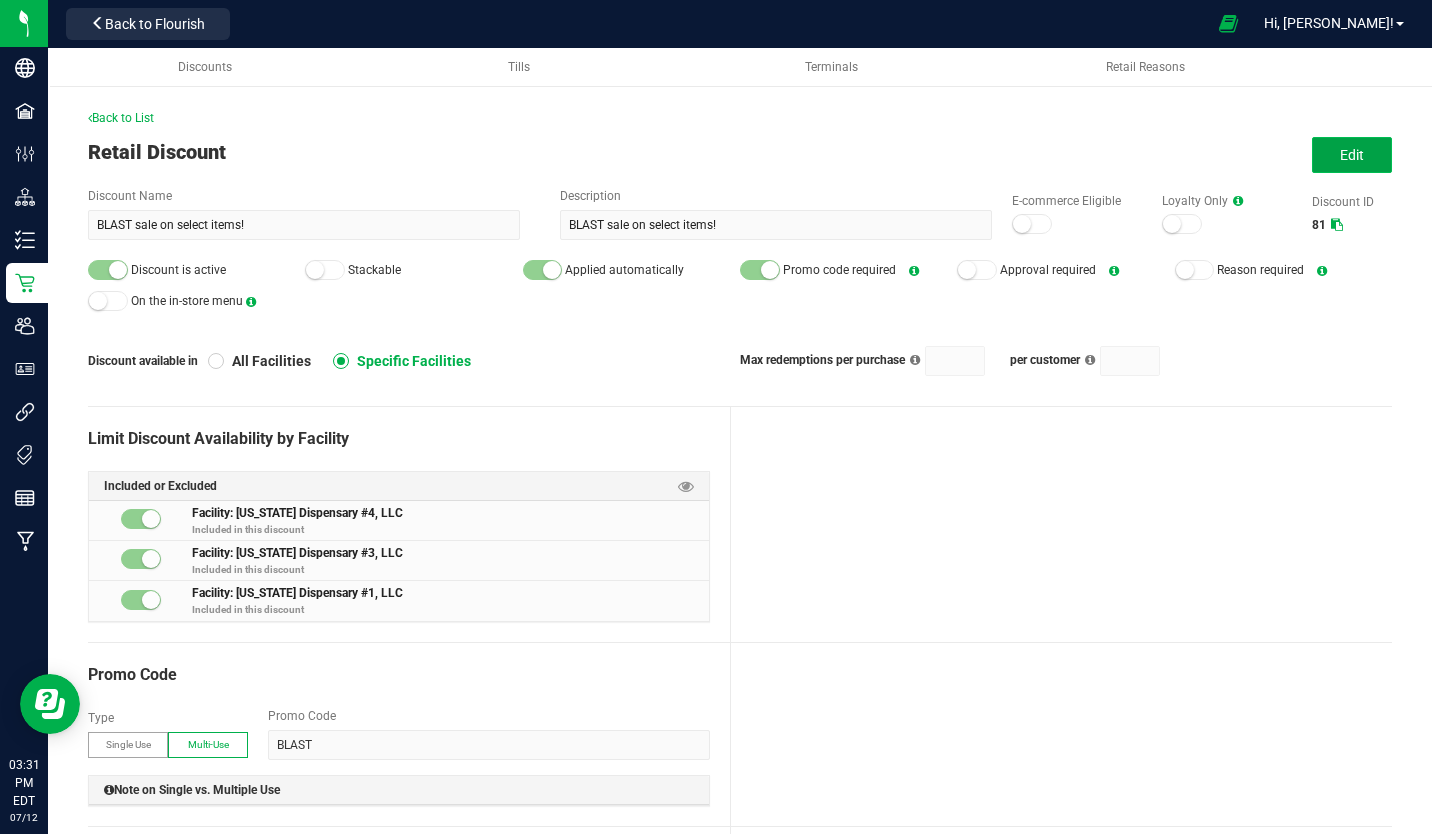 click on "Edit" at bounding box center (1352, 155) 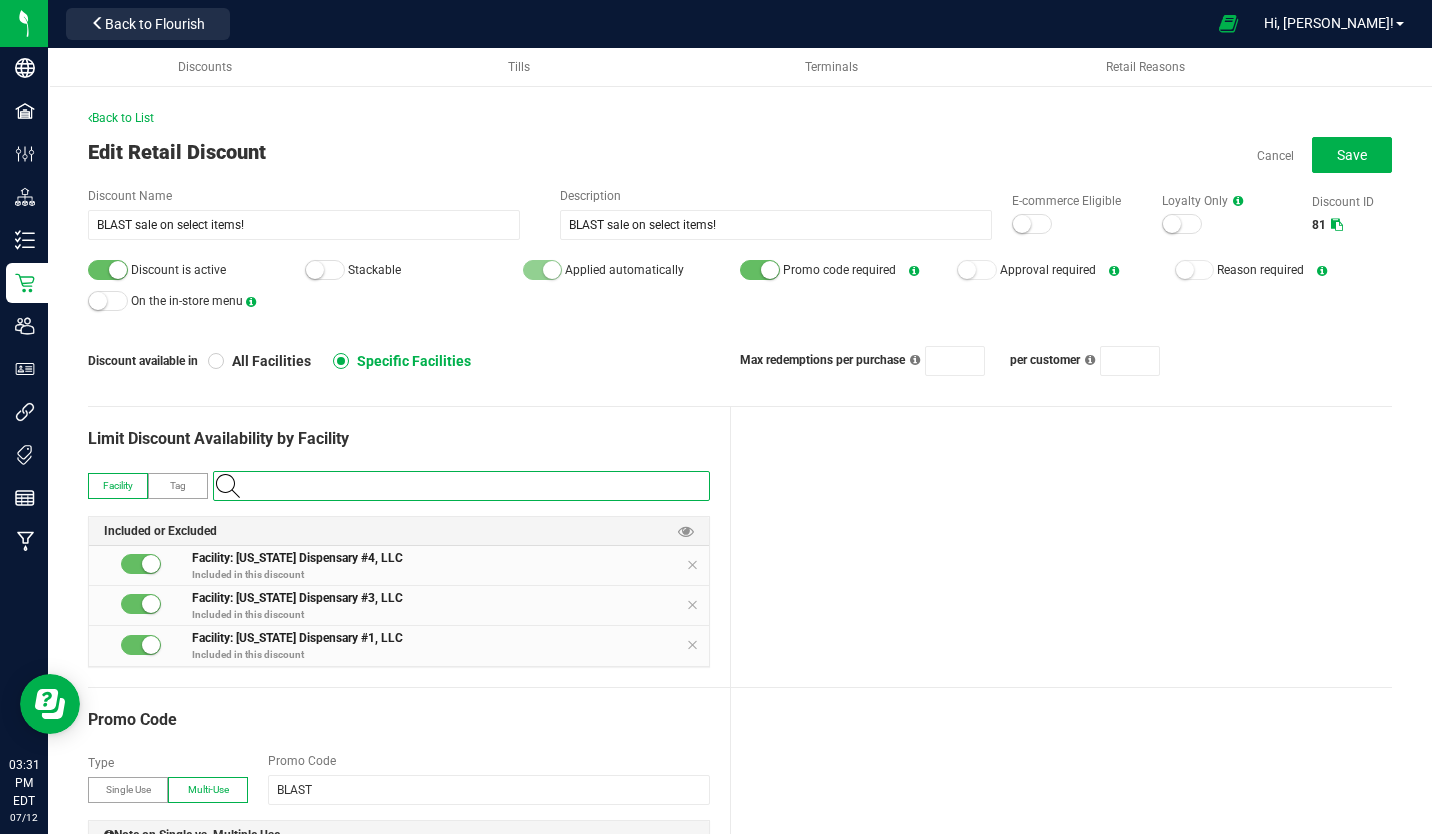 click at bounding box center [471, 486] 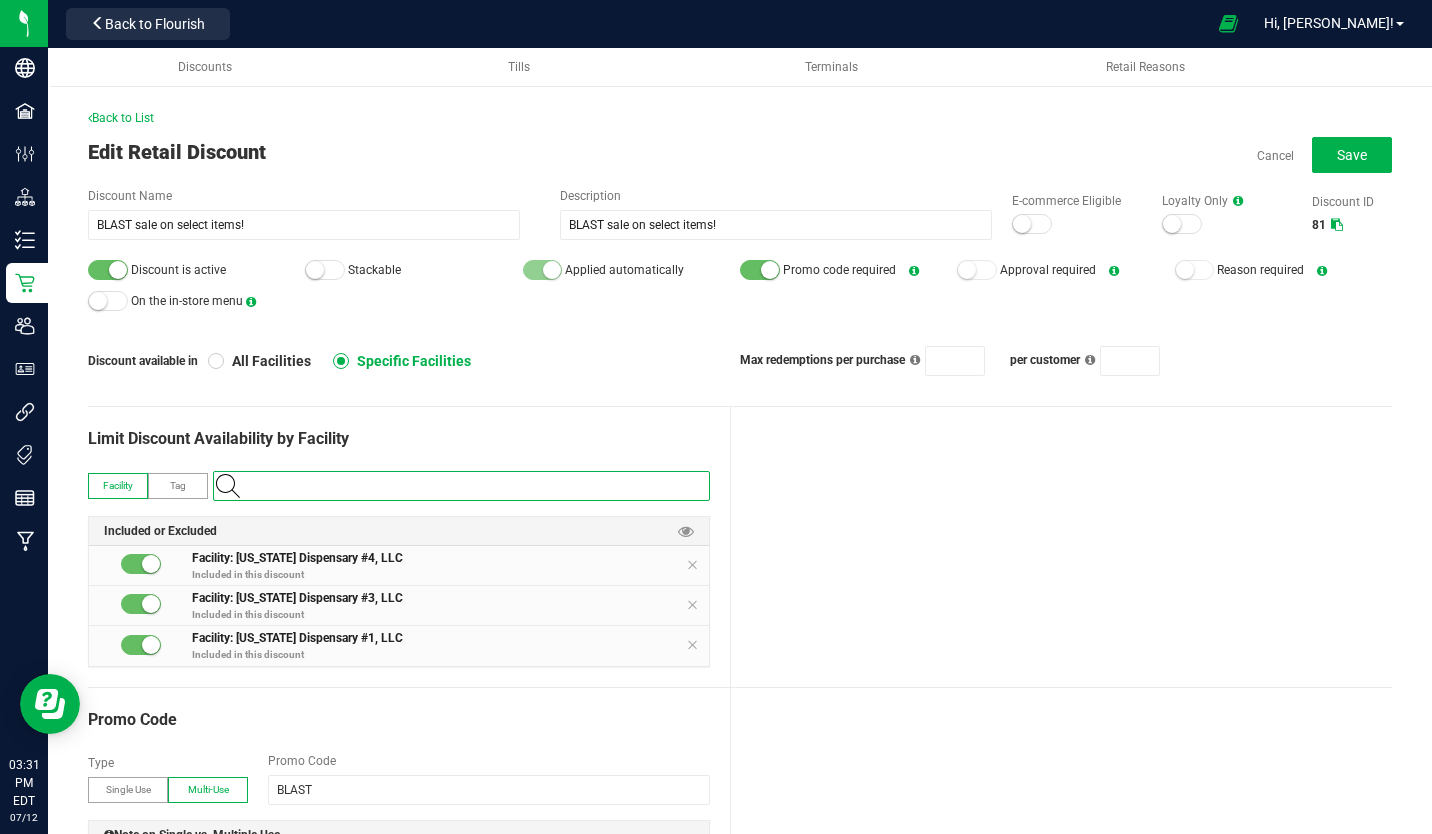 type on "2" 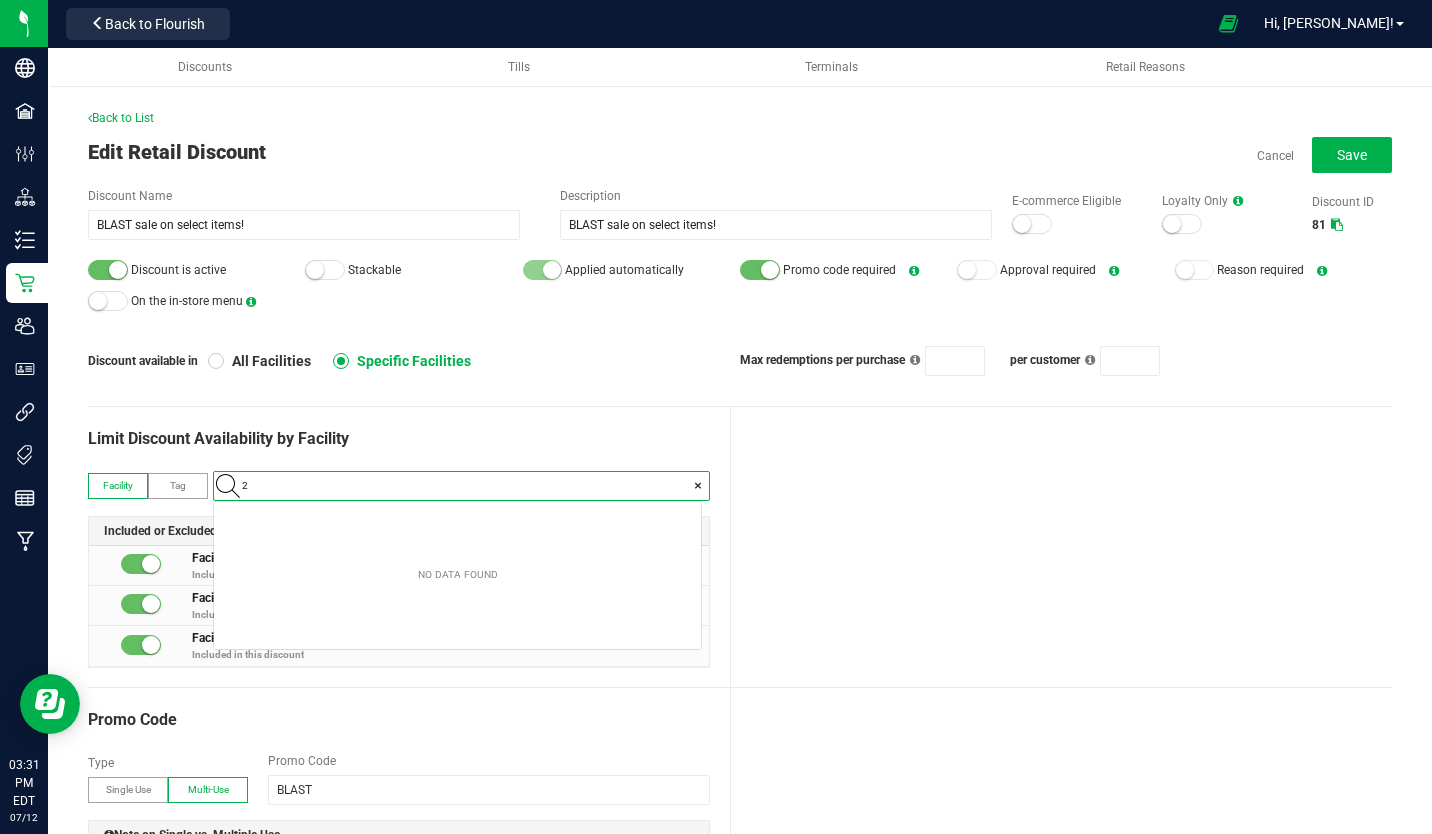 scroll, scrollTop: 99972, scrollLeft: 99513, axis: both 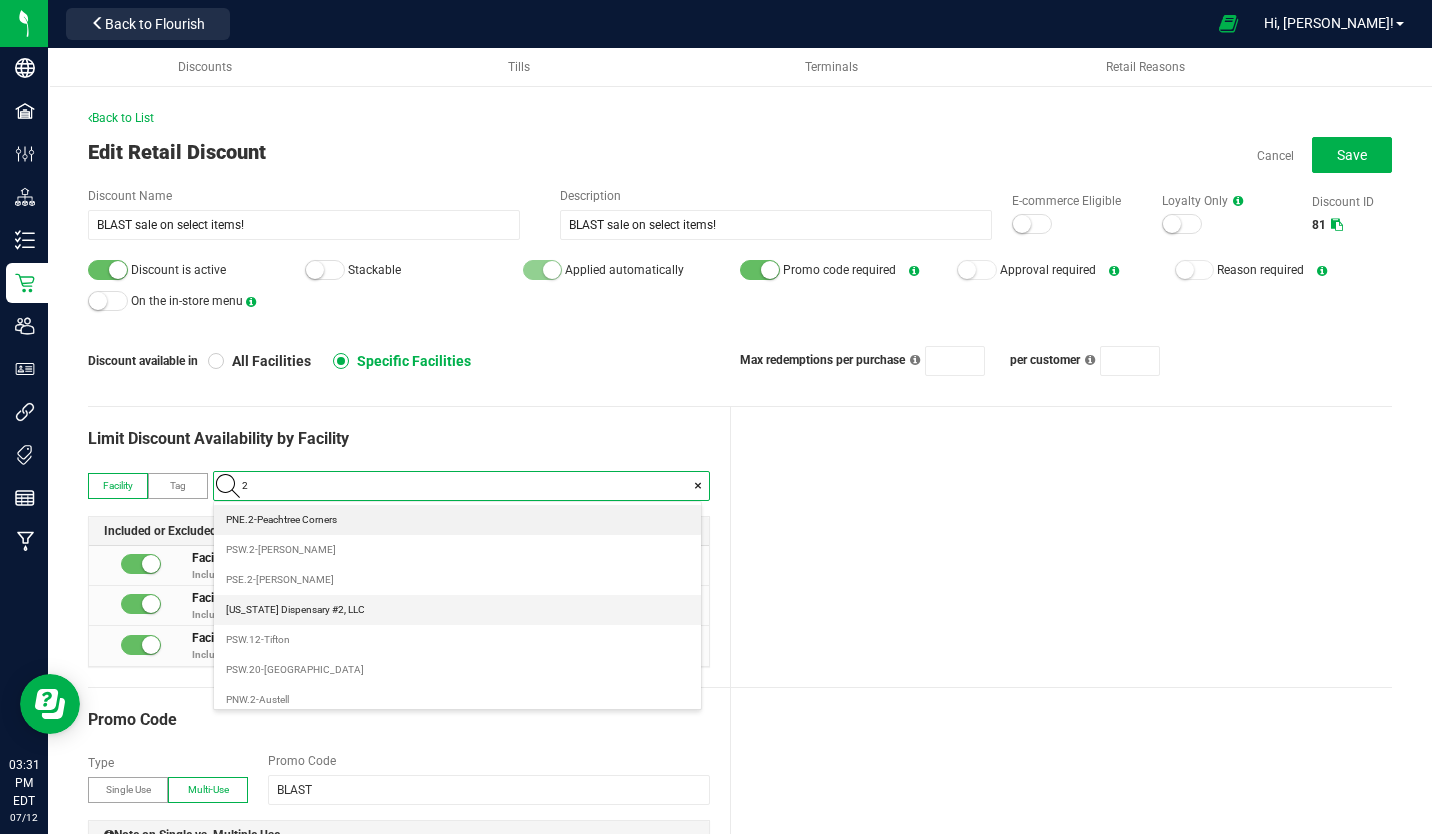 click on "Georgia Dispensary #2, LLC" at bounding box center [295, 610] 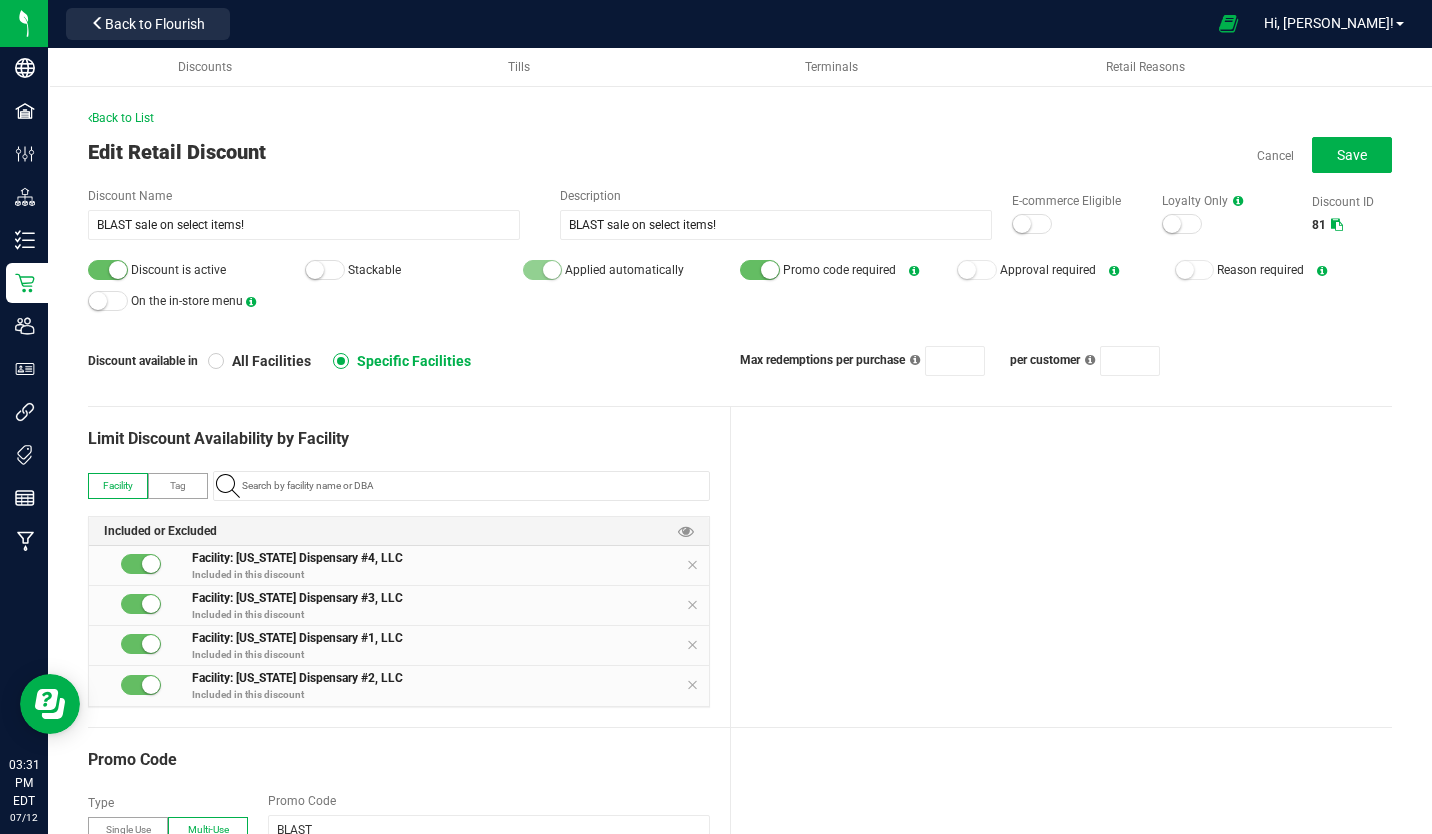 click at bounding box center (1062, 567) 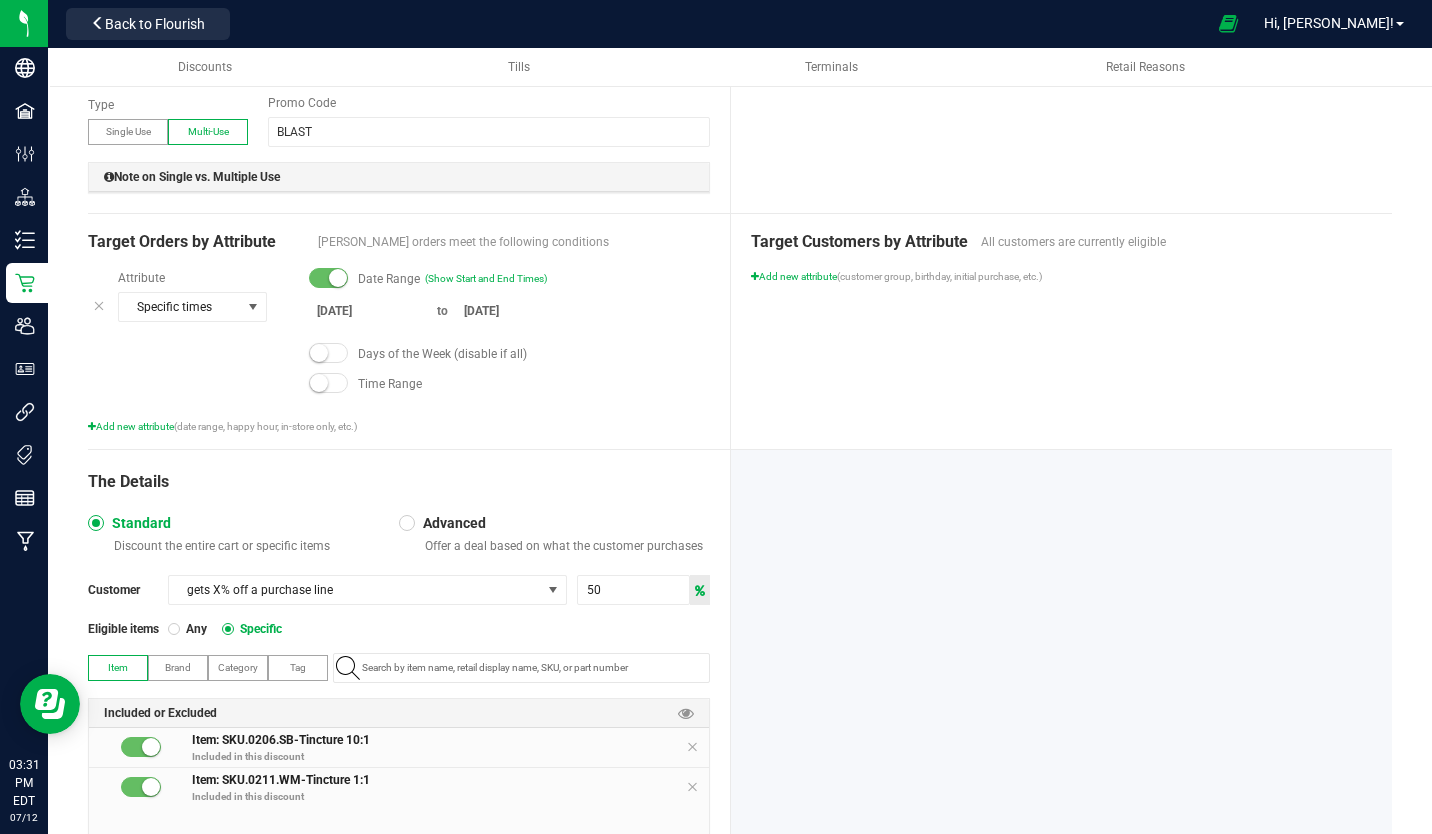 scroll, scrollTop: 701, scrollLeft: 0, axis: vertical 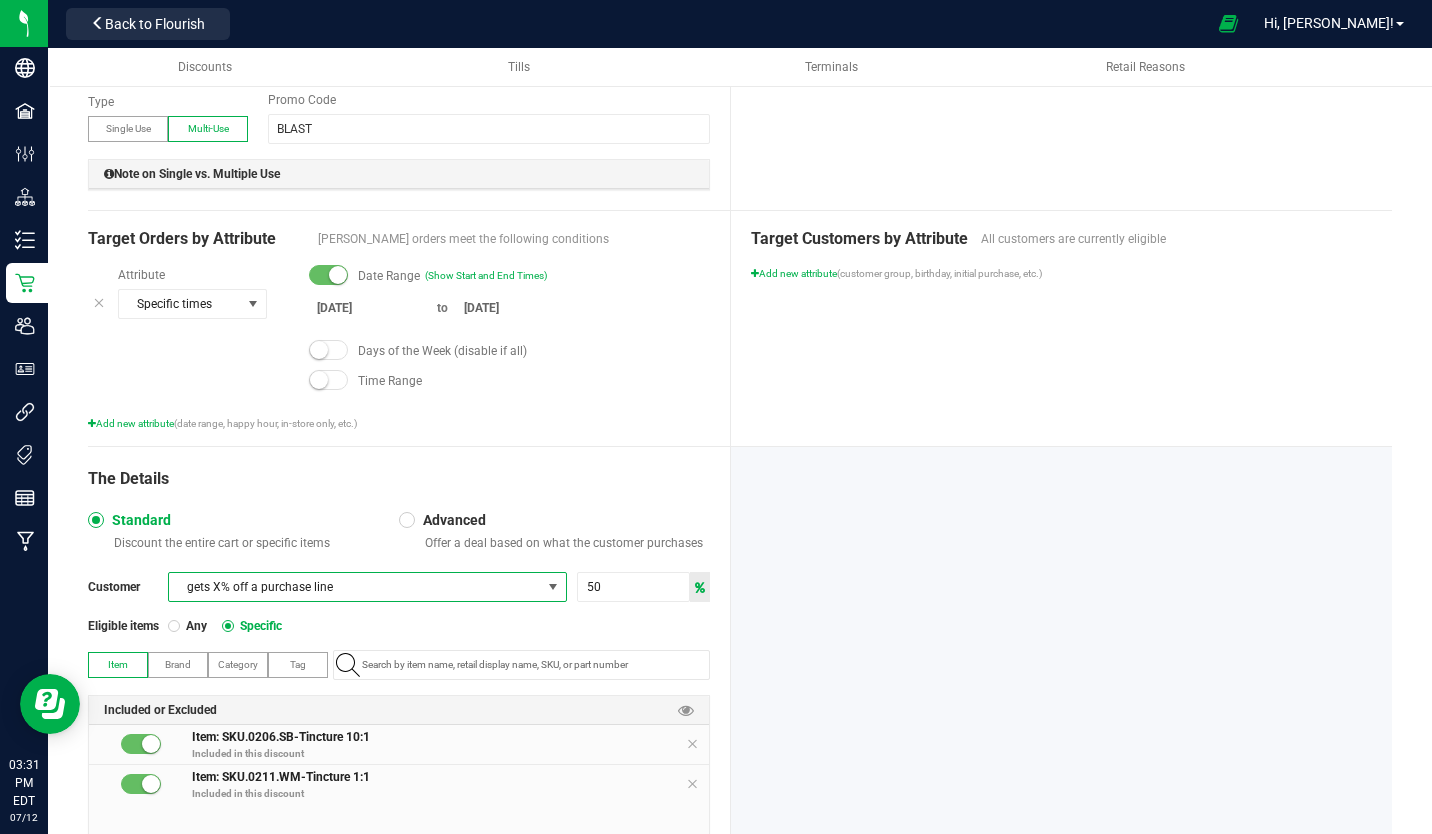 click at bounding box center [553, 587] 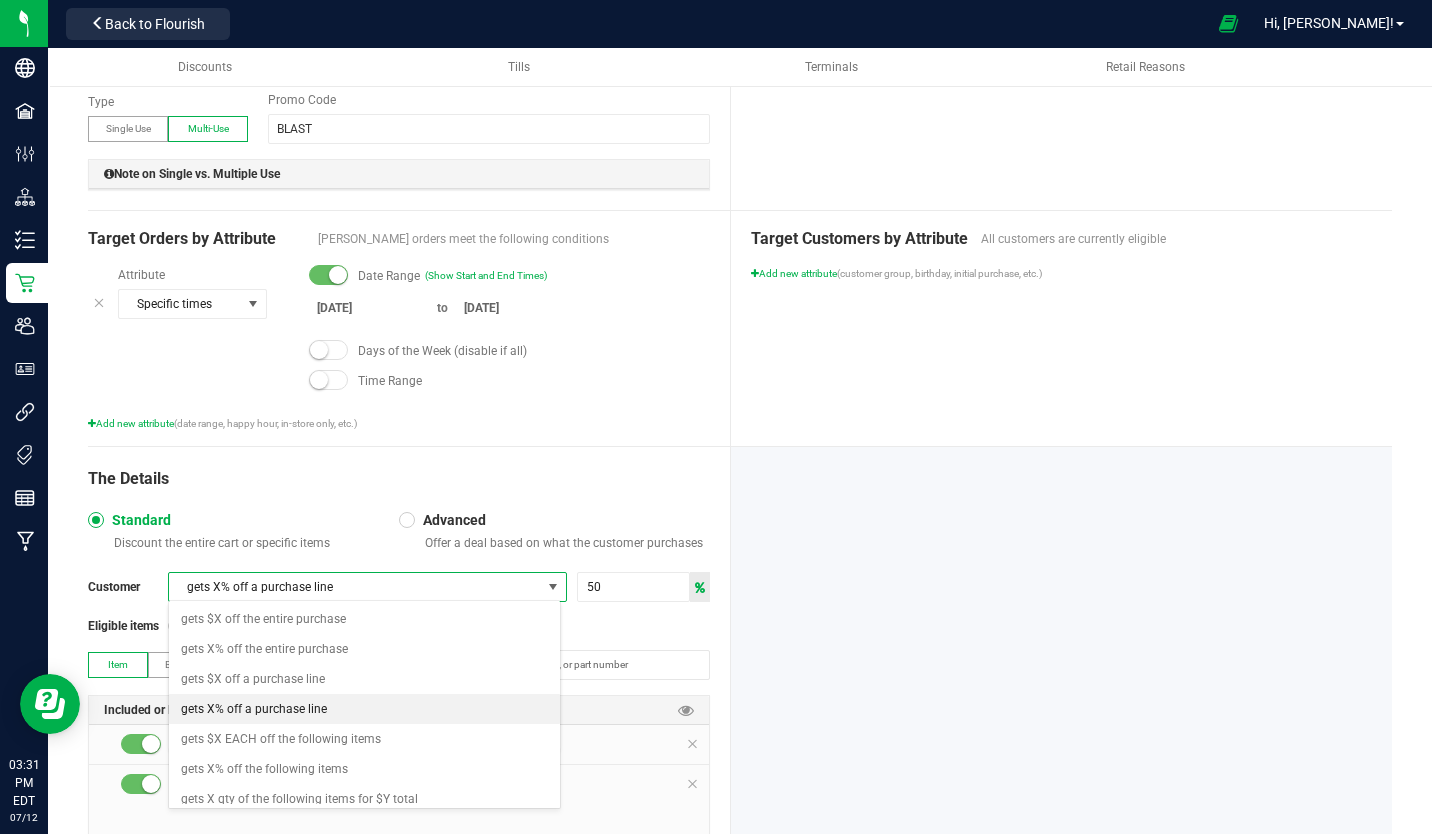 scroll, scrollTop: 99970, scrollLeft: 99607, axis: both 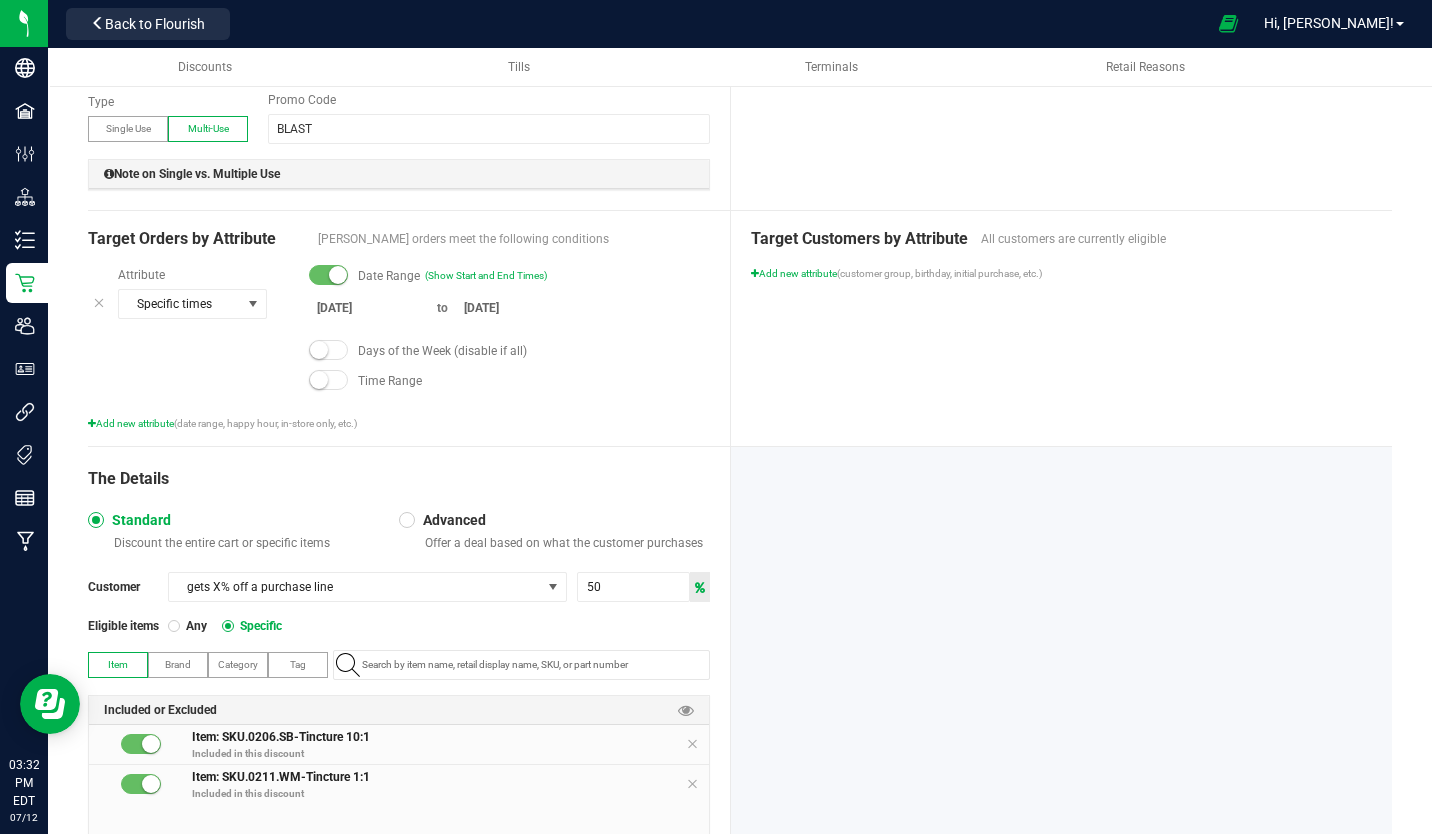 click on "The Details" at bounding box center [399, 479] 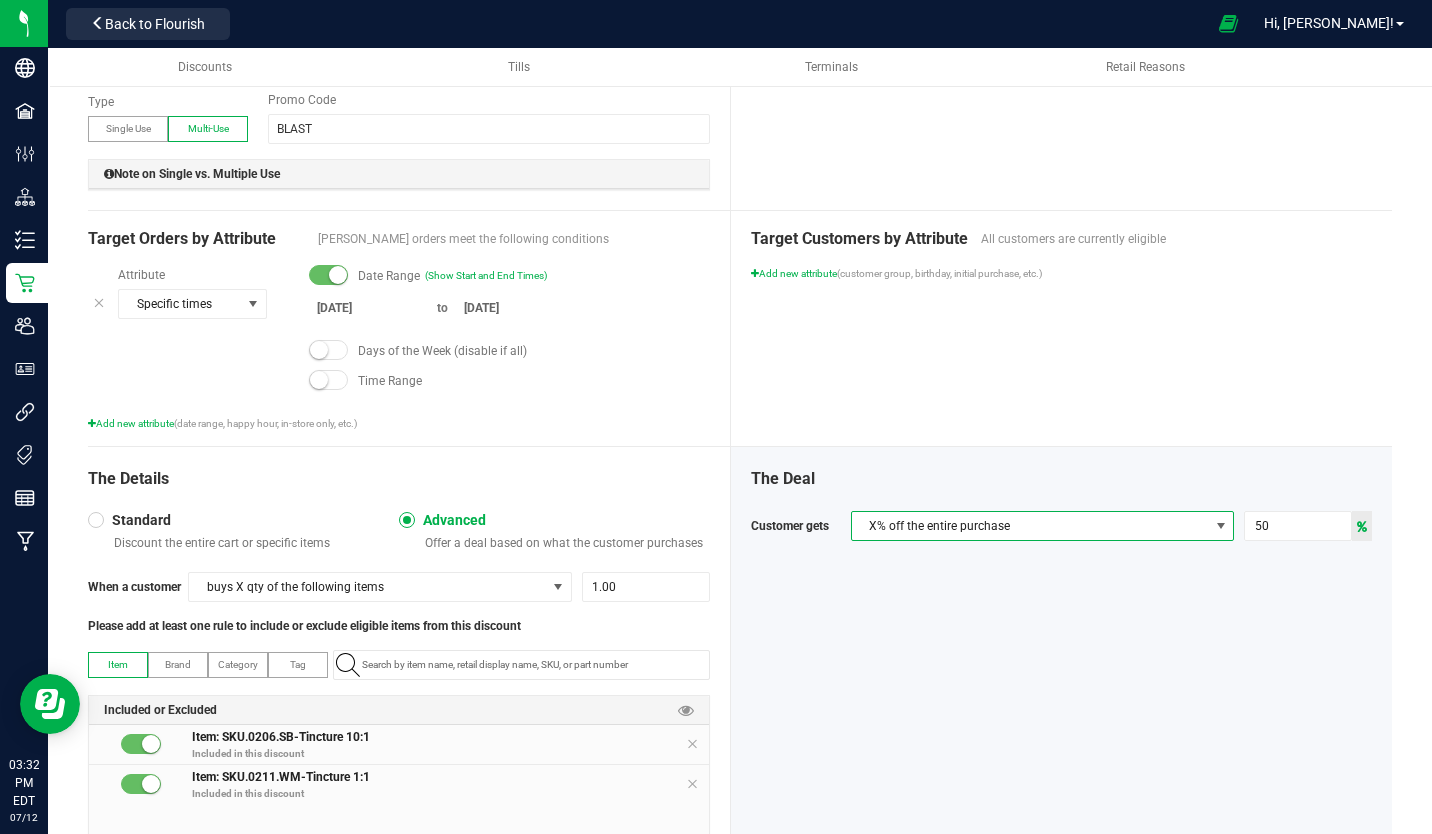click at bounding box center (1221, 526) 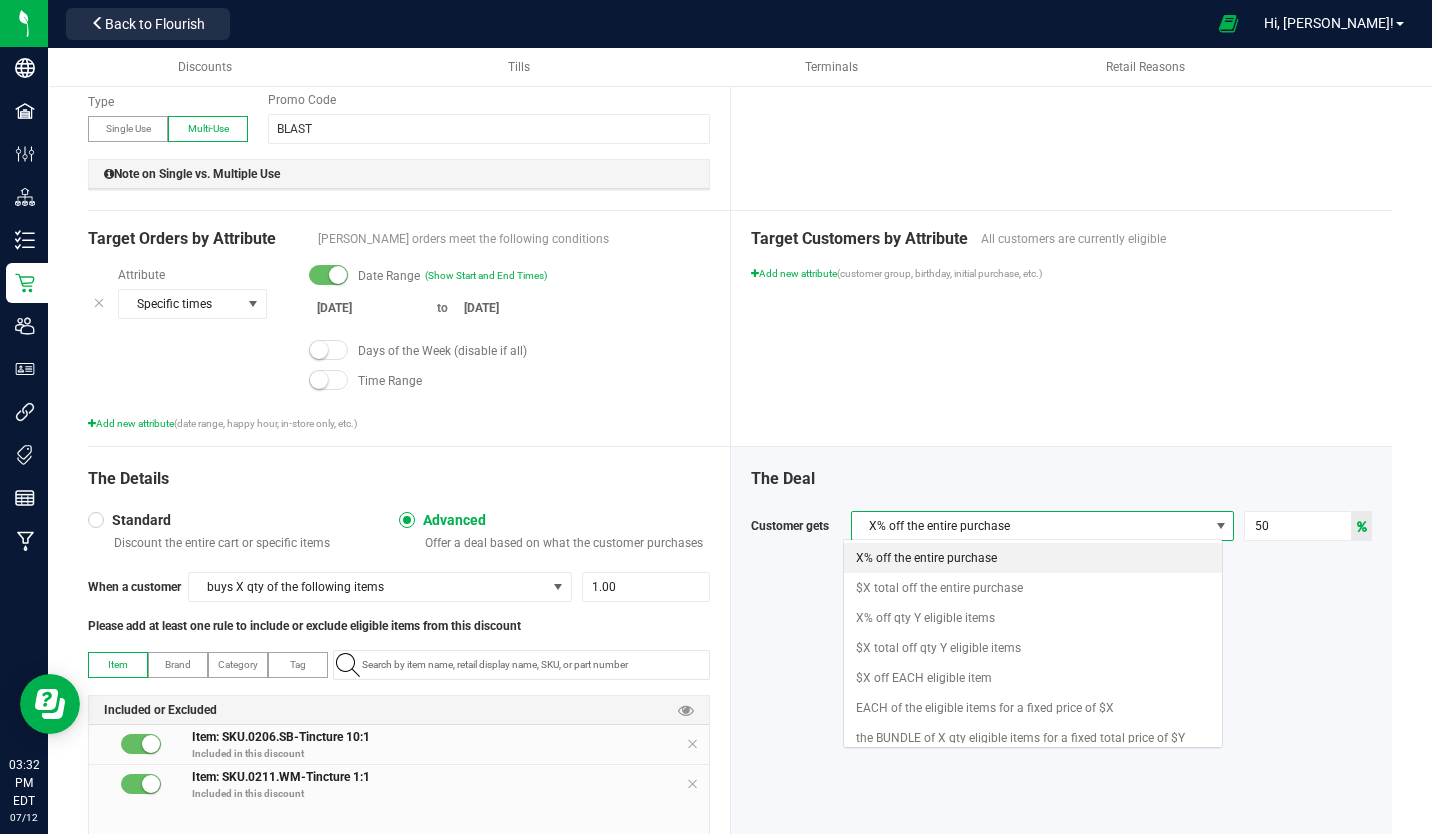scroll, scrollTop: 99970, scrollLeft: 99622, axis: both 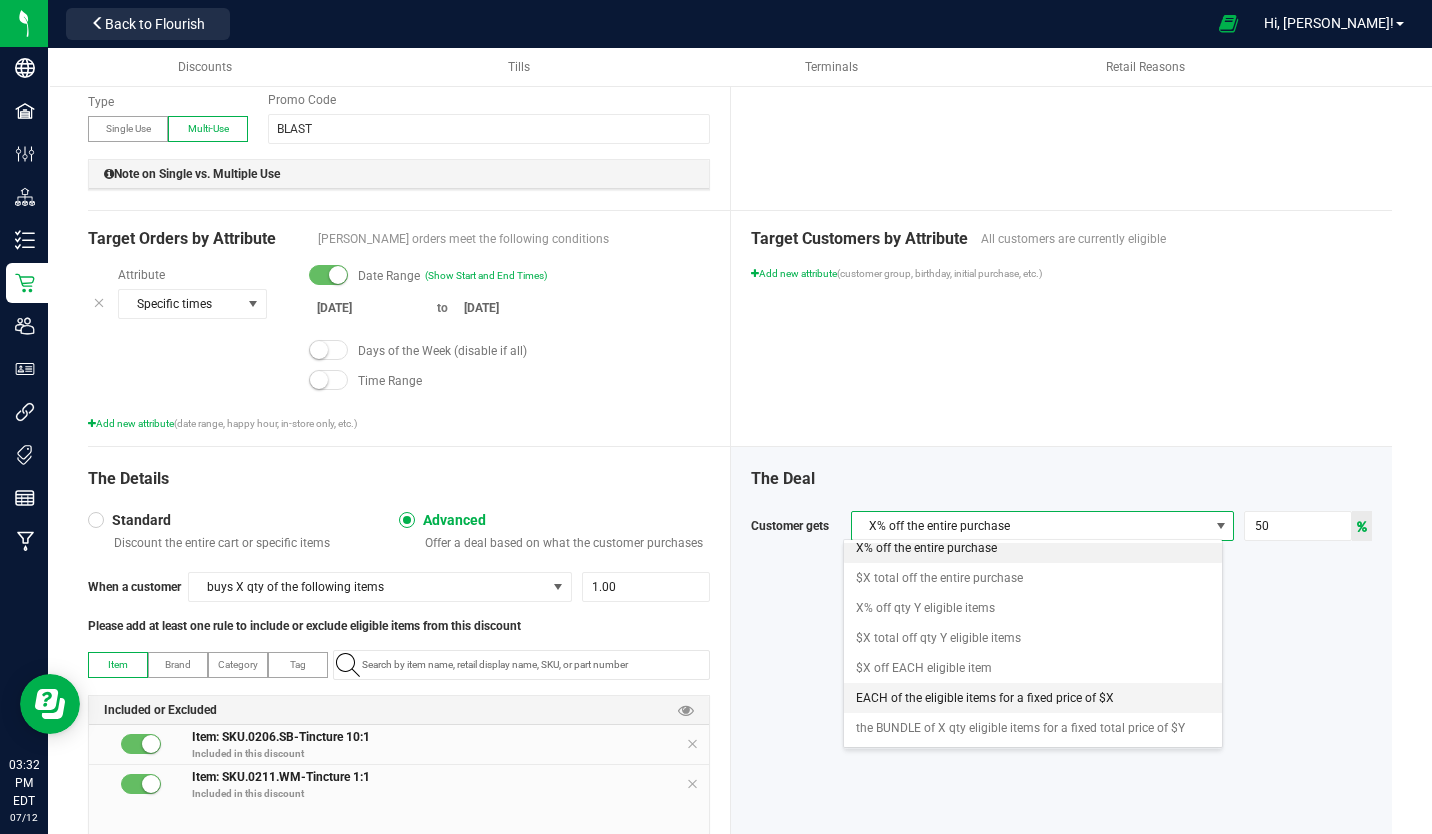 click on "EACH of the eligible items for a fixed price of $X" at bounding box center [985, 698] 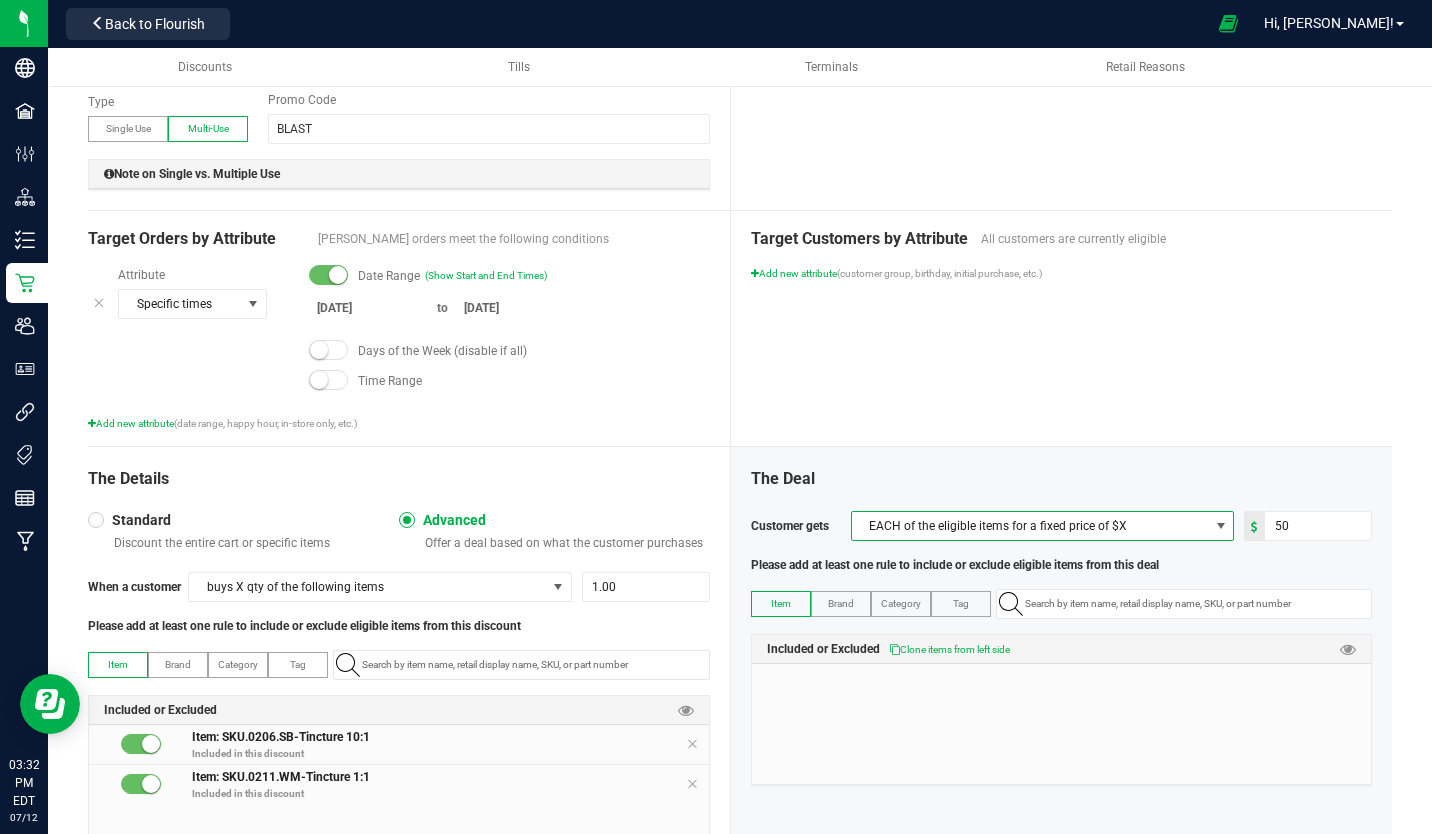 scroll, scrollTop: 782, scrollLeft: 0, axis: vertical 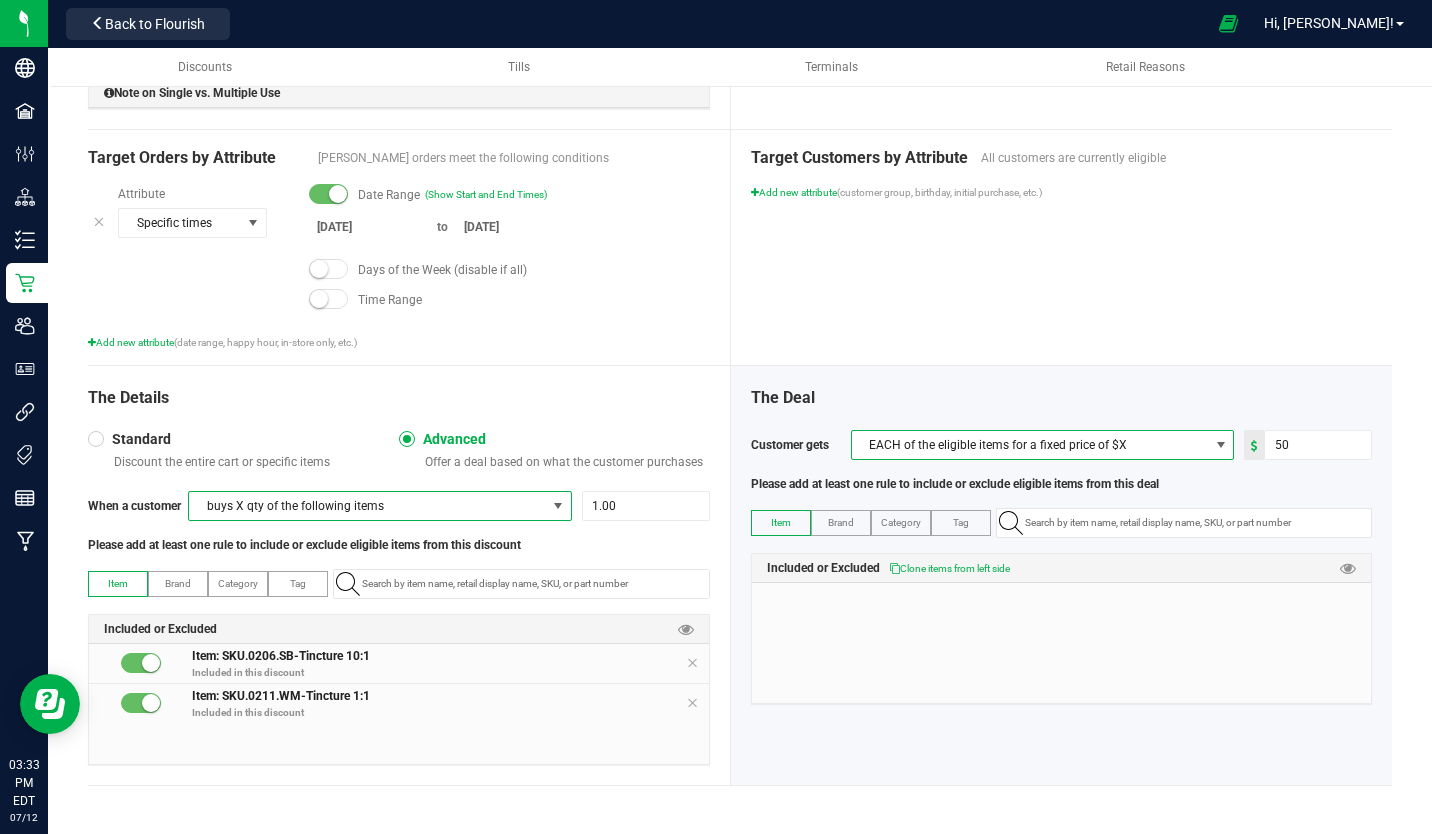 click at bounding box center [558, 506] 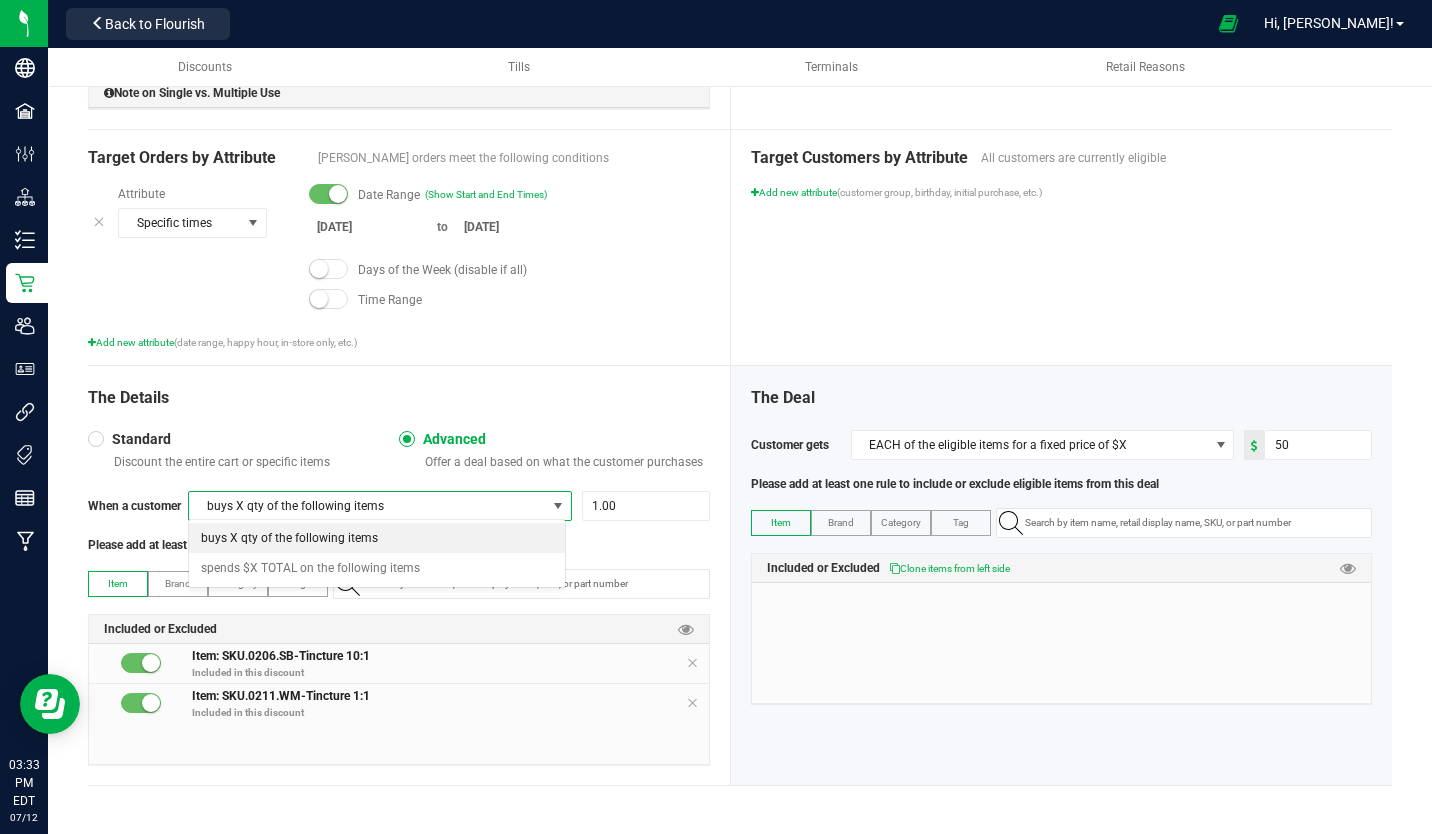 scroll, scrollTop: 99970, scrollLeft: 99622, axis: both 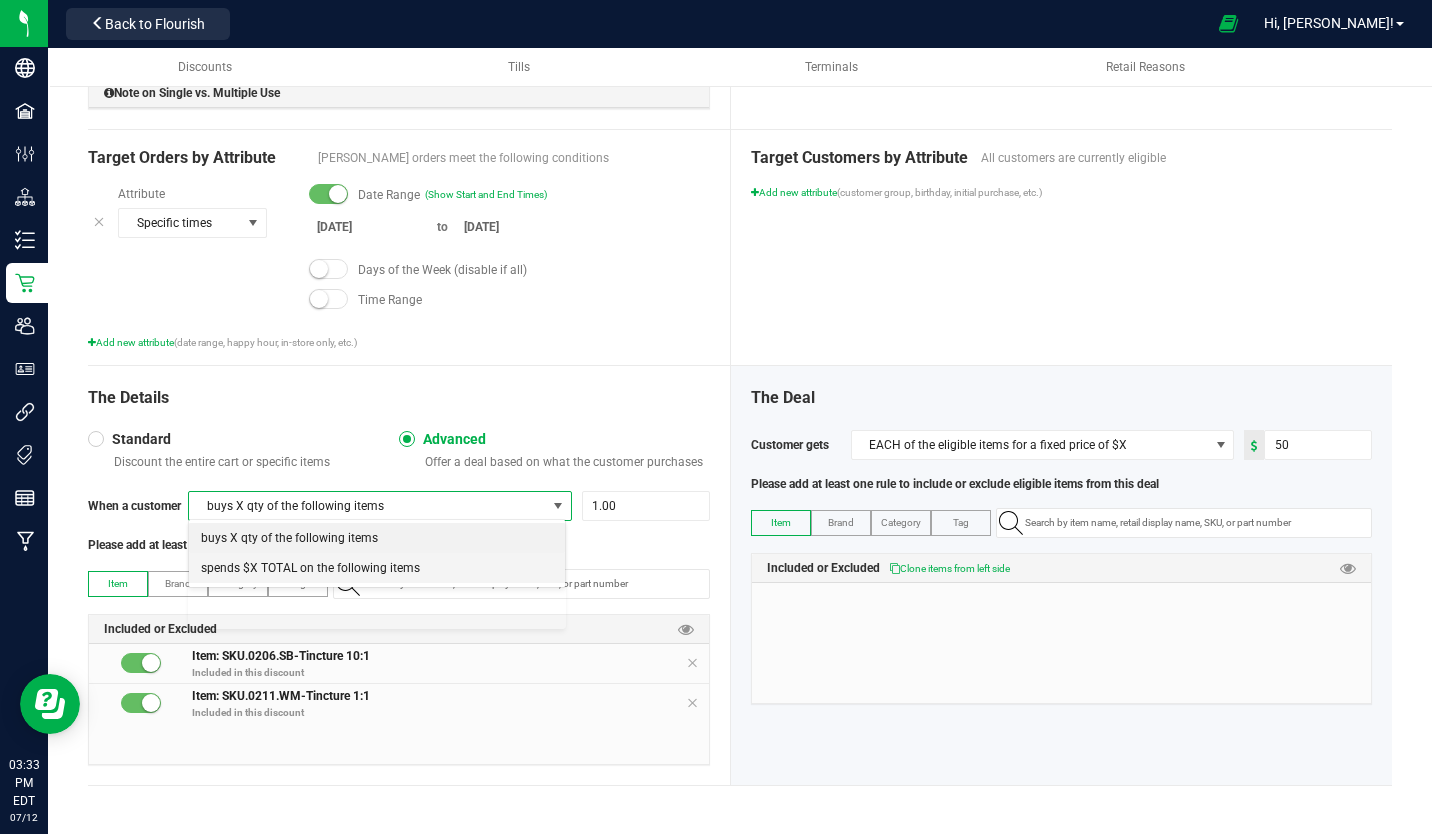 click on "spends $X TOTAL on the following items" at bounding box center (377, 568) 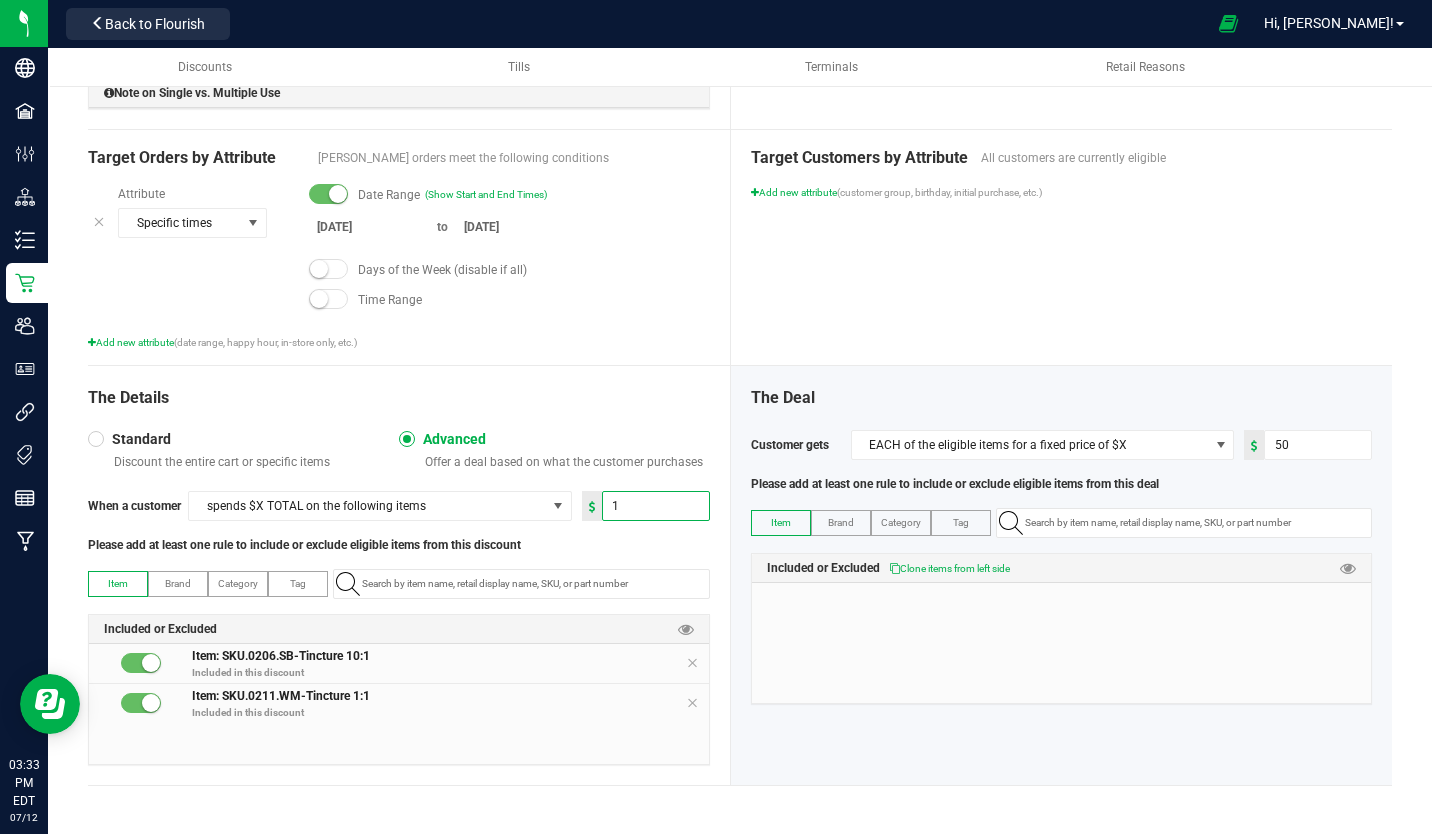 click on "1" at bounding box center [656, 506] 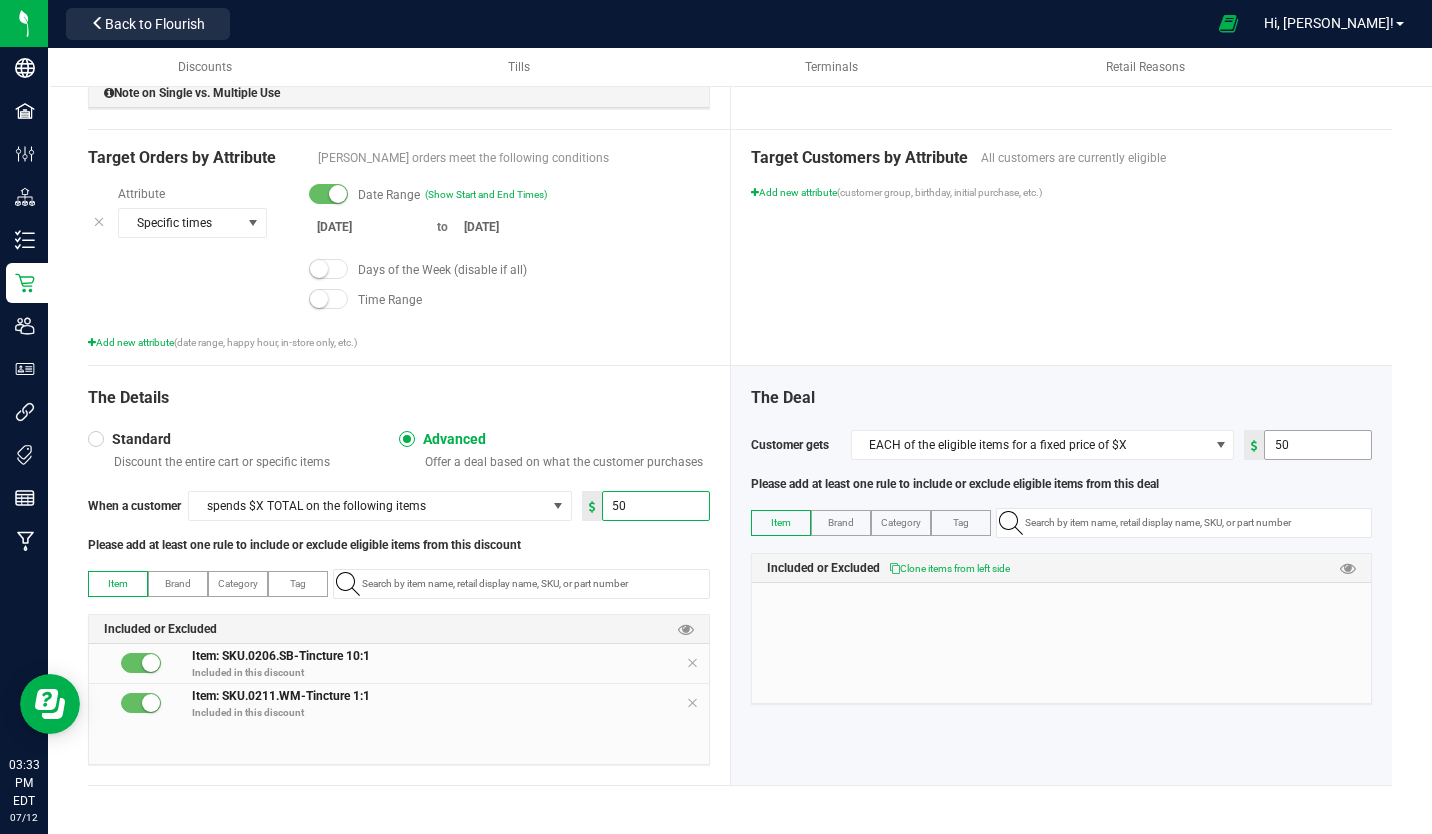 type on "50.00" 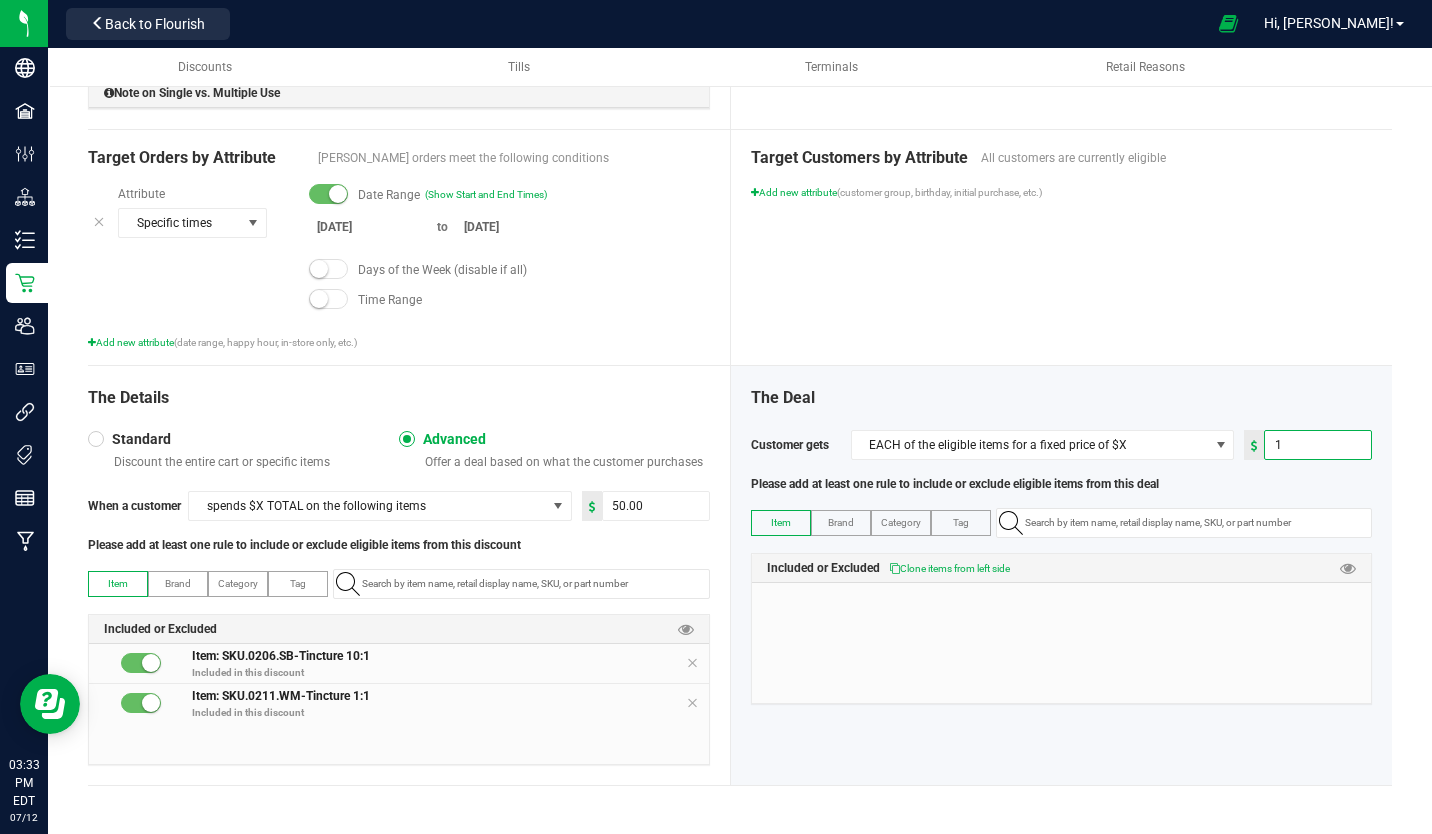 type on "1.00" 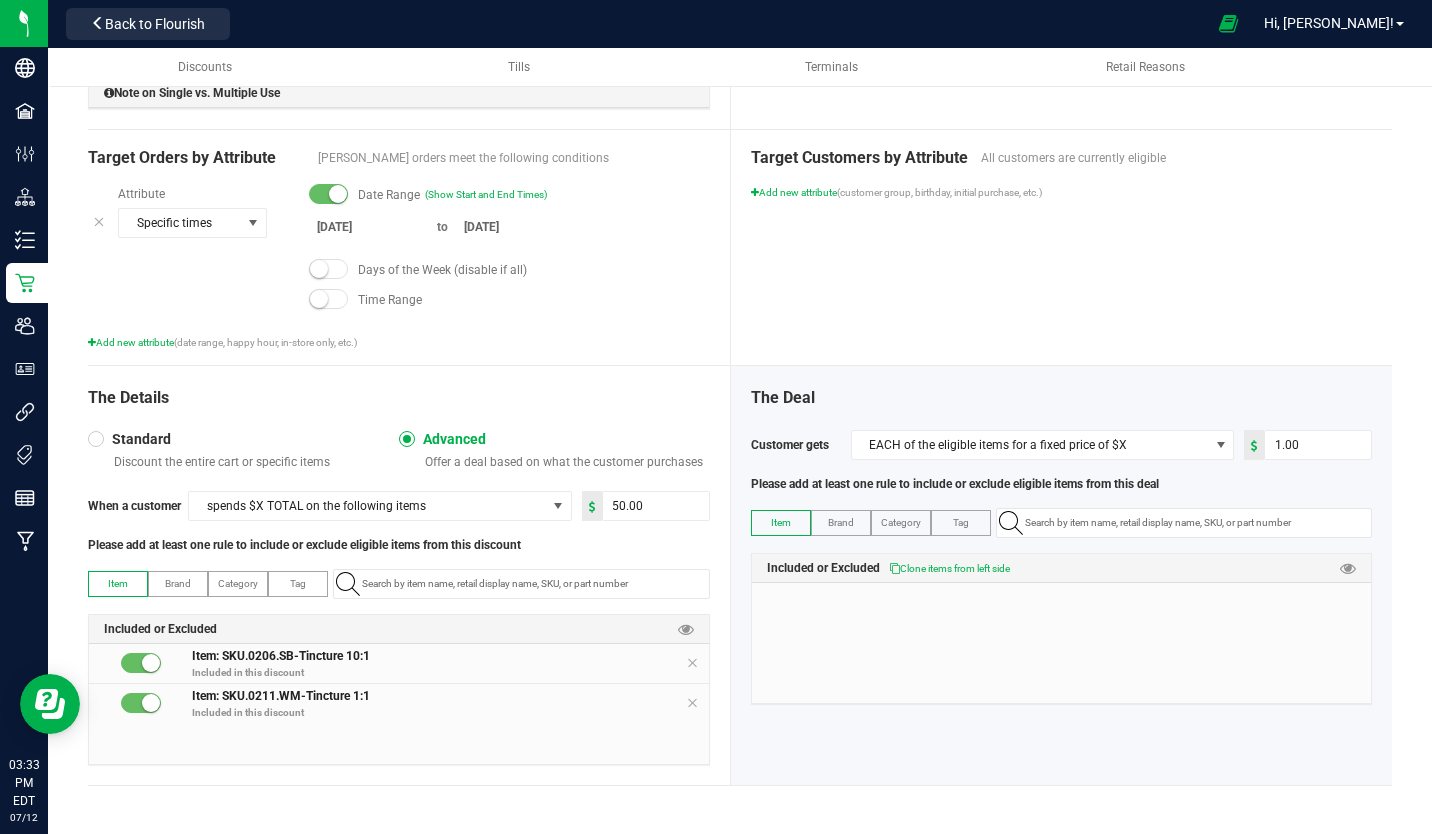 click on "Target Customers by Attribute   All customers are currently eligible   Add new attribute   (customer group, birthday, initial purchase, etc.)" at bounding box center (1062, 247) 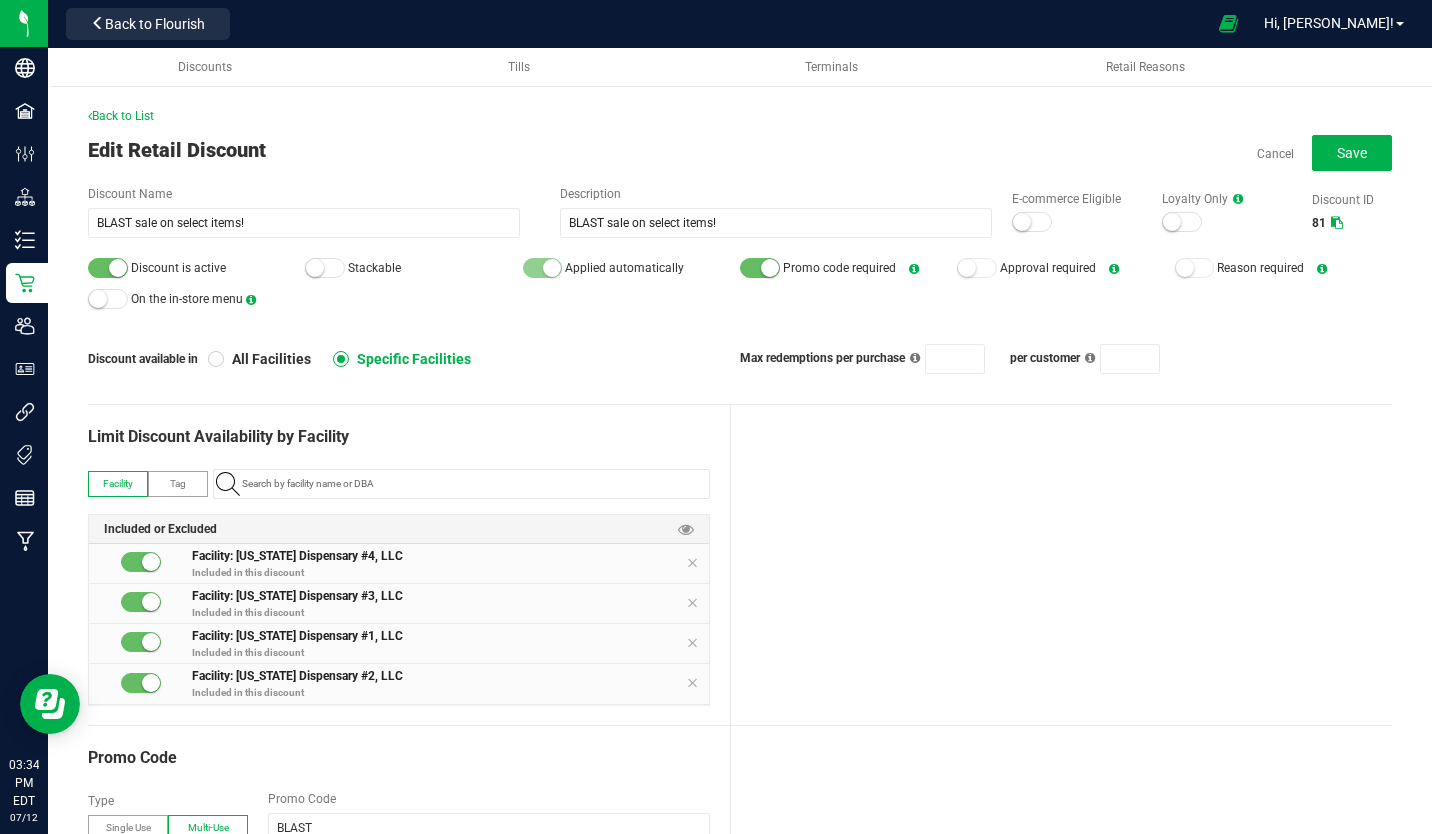 scroll, scrollTop: 0, scrollLeft: 0, axis: both 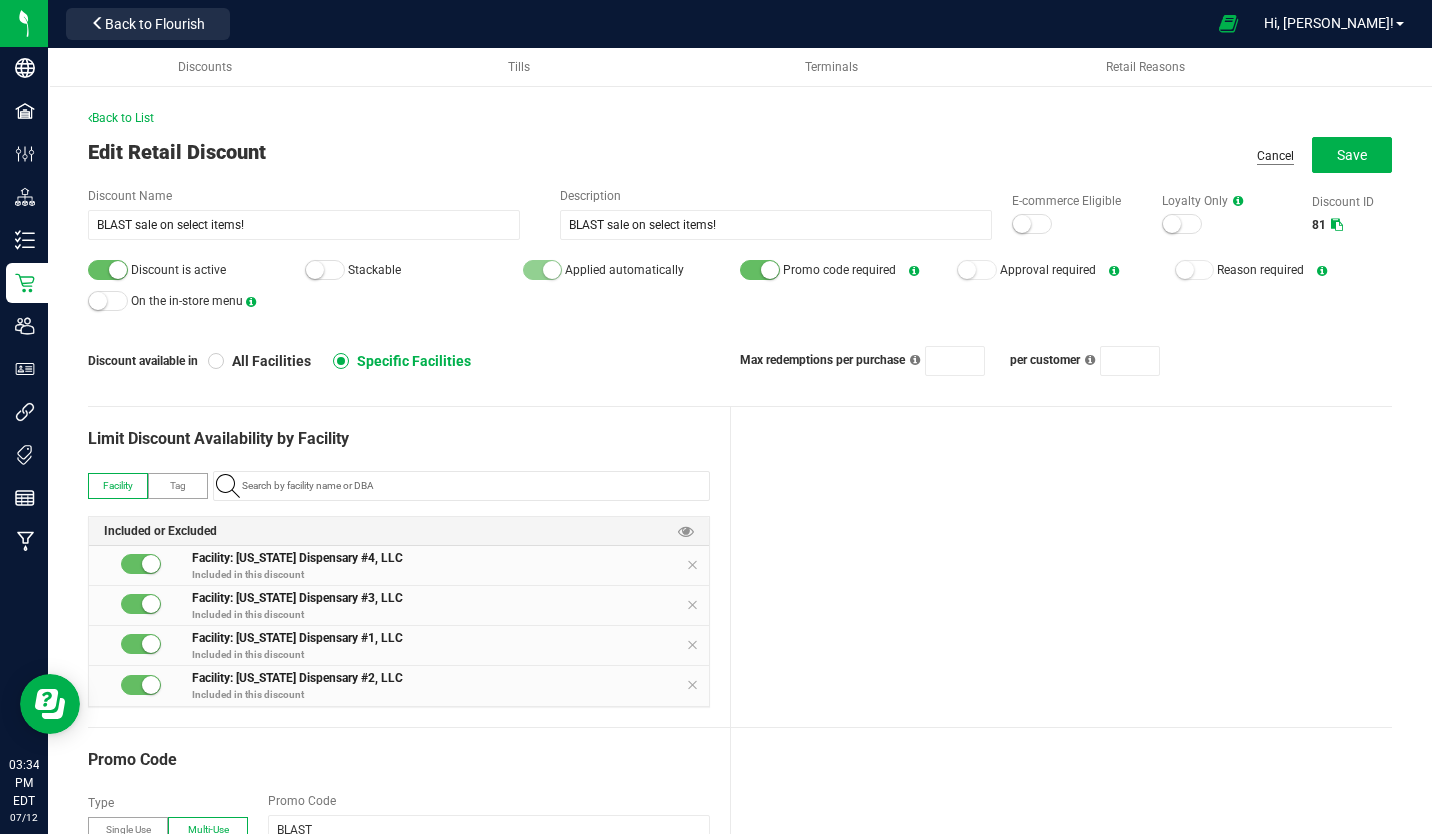 click on "Cancel" at bounding box center (1275, 156) 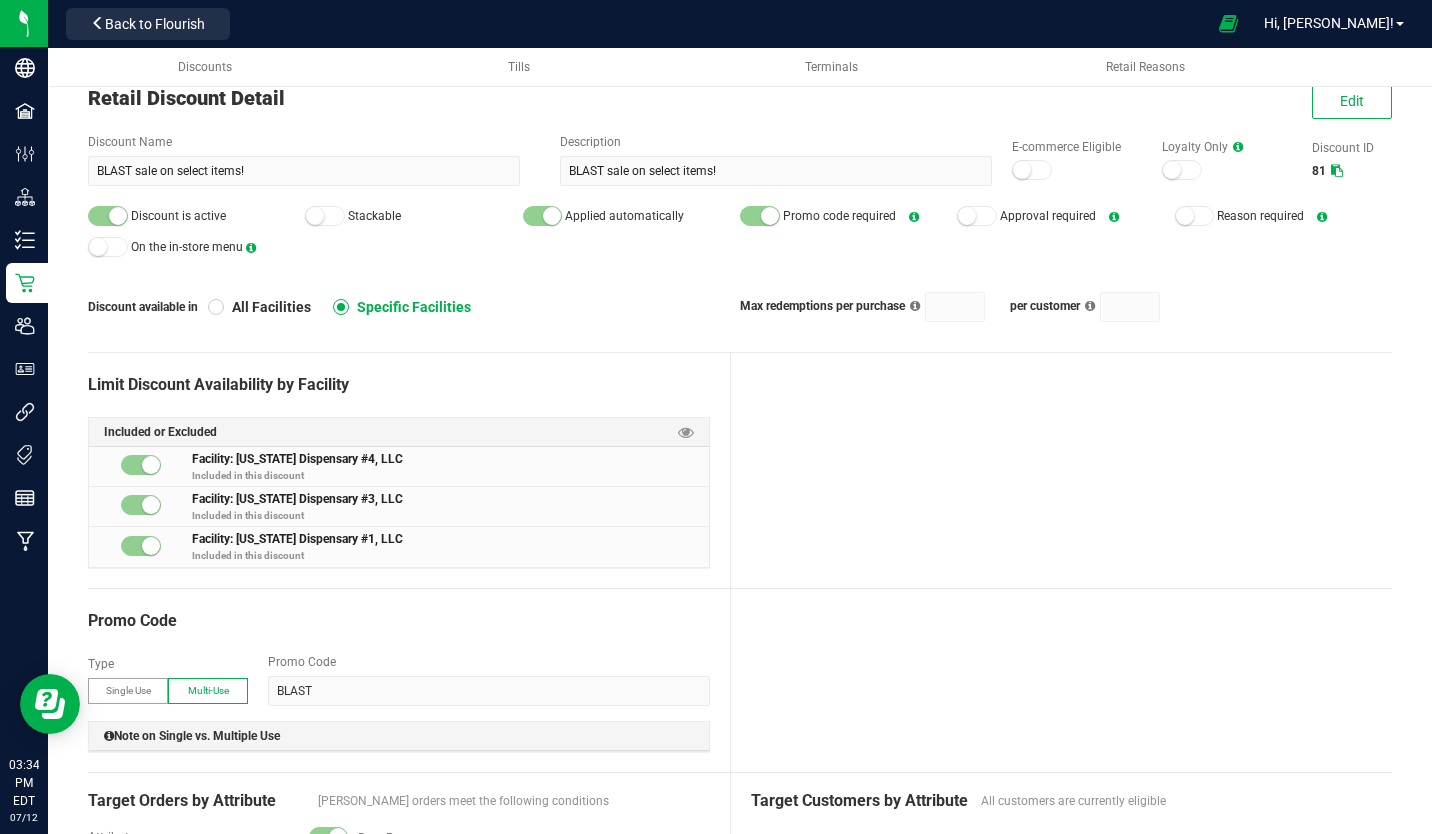 scroll, scrollTop: 0, scrollLeft: 0, axis: both 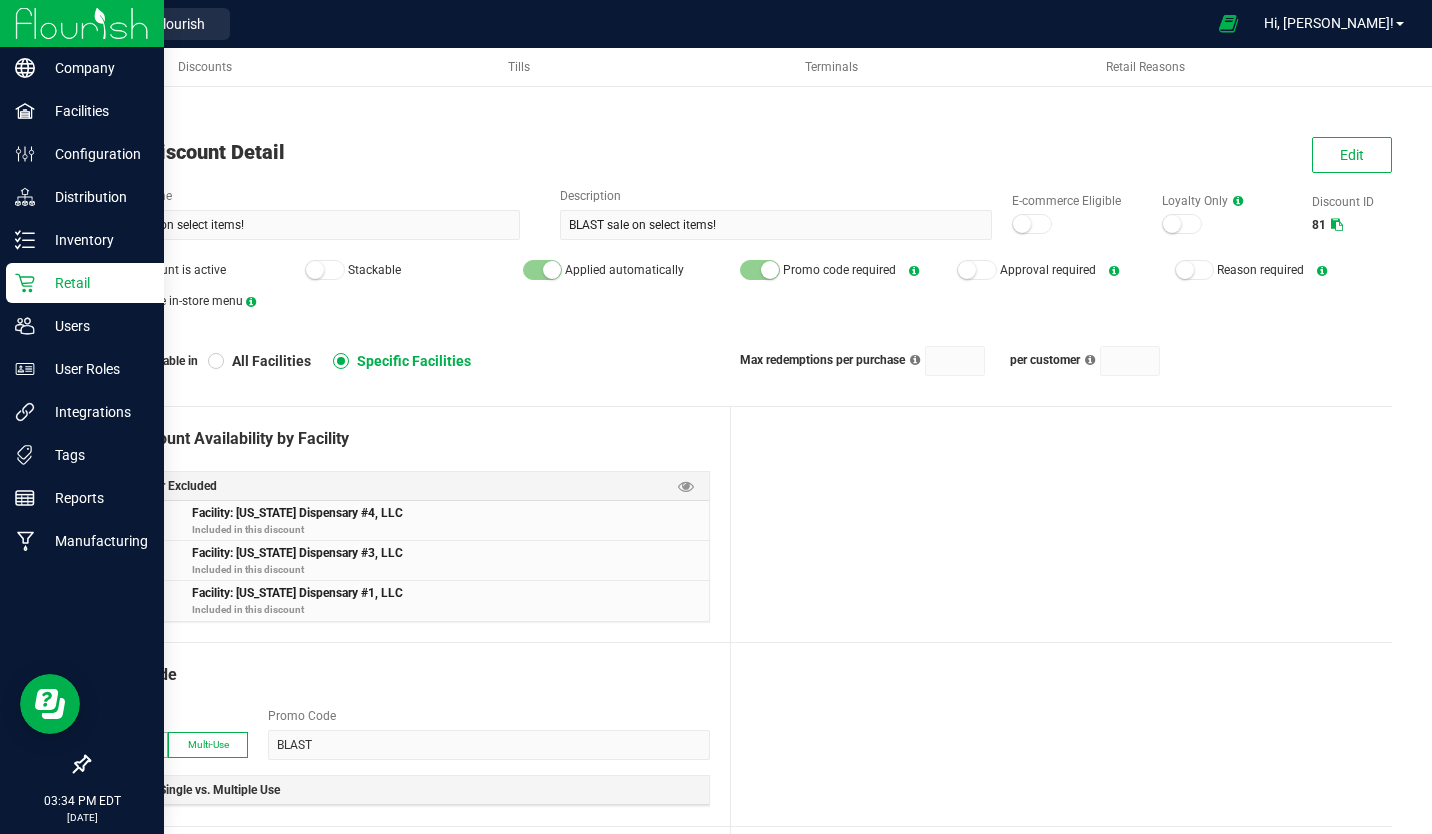 click at bounding box center (82, 23) 